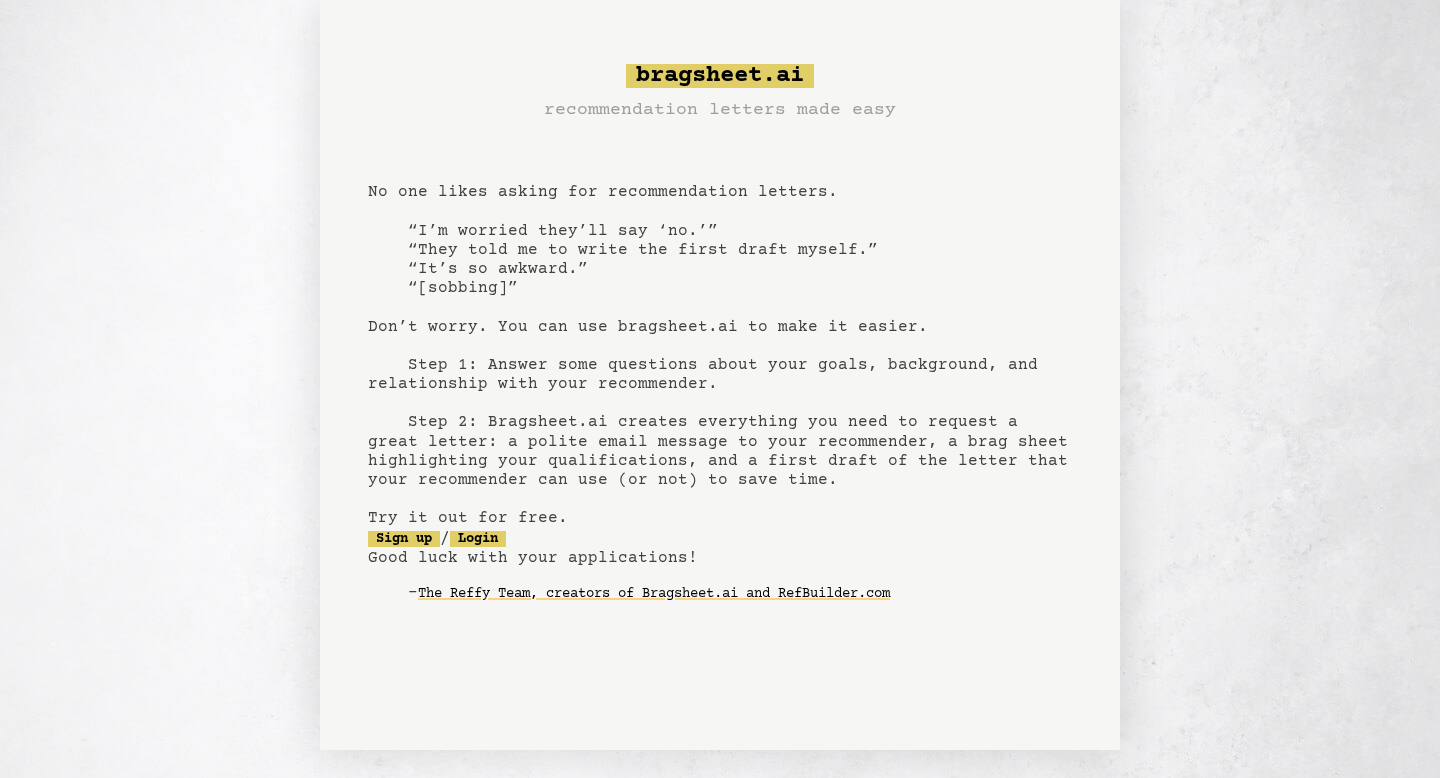 scroll, scrollTop: 36, scrollLeft: 0, axis: vertical 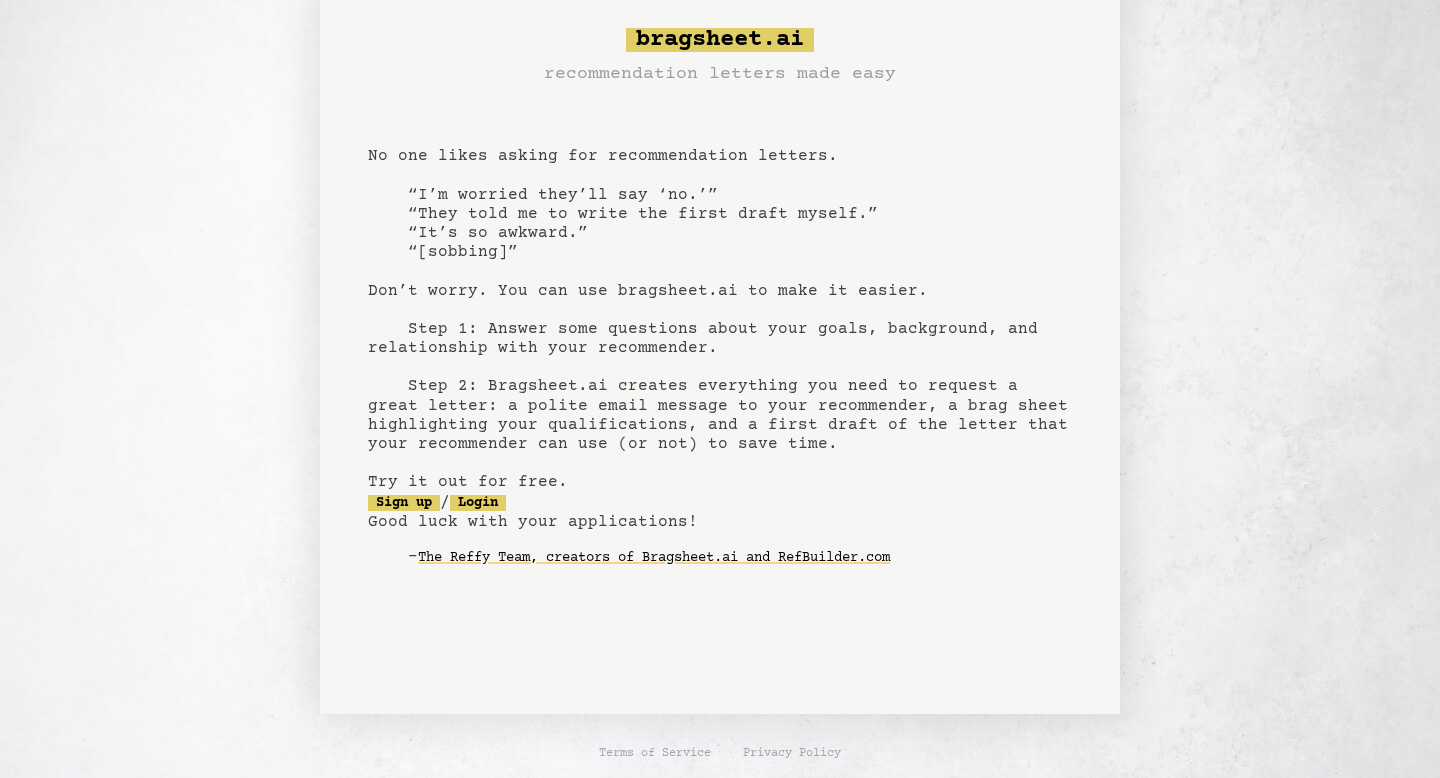 click on "bragsheet.ai   recommendation letters made easy
No one likes asking for recommendation letters.
“I’m worried they’ll say ‘no.’”
“They told me to write the first draft myself.”
“It’s so awkward.”
“[sobbing]”
Don’t worry. You can use bragsheet.ai to make it easier.
Step 1: Answer some questions about your goals, background, and relationship with your recommender.
Step 2: Bragsheet.ai creates everything you need to request a great letter: a polite email message to your recommender, a brag sheet highlighting your qualifications, and a first draft of the letter that your recommender can use (or not) to save time.
Try it out for free.
Sign up  /  Login
Good luck with your applications!
-  The Reffy Team, creators of Bragsheet.ai and RefBuilder.com" at bounding box center (720, 313) 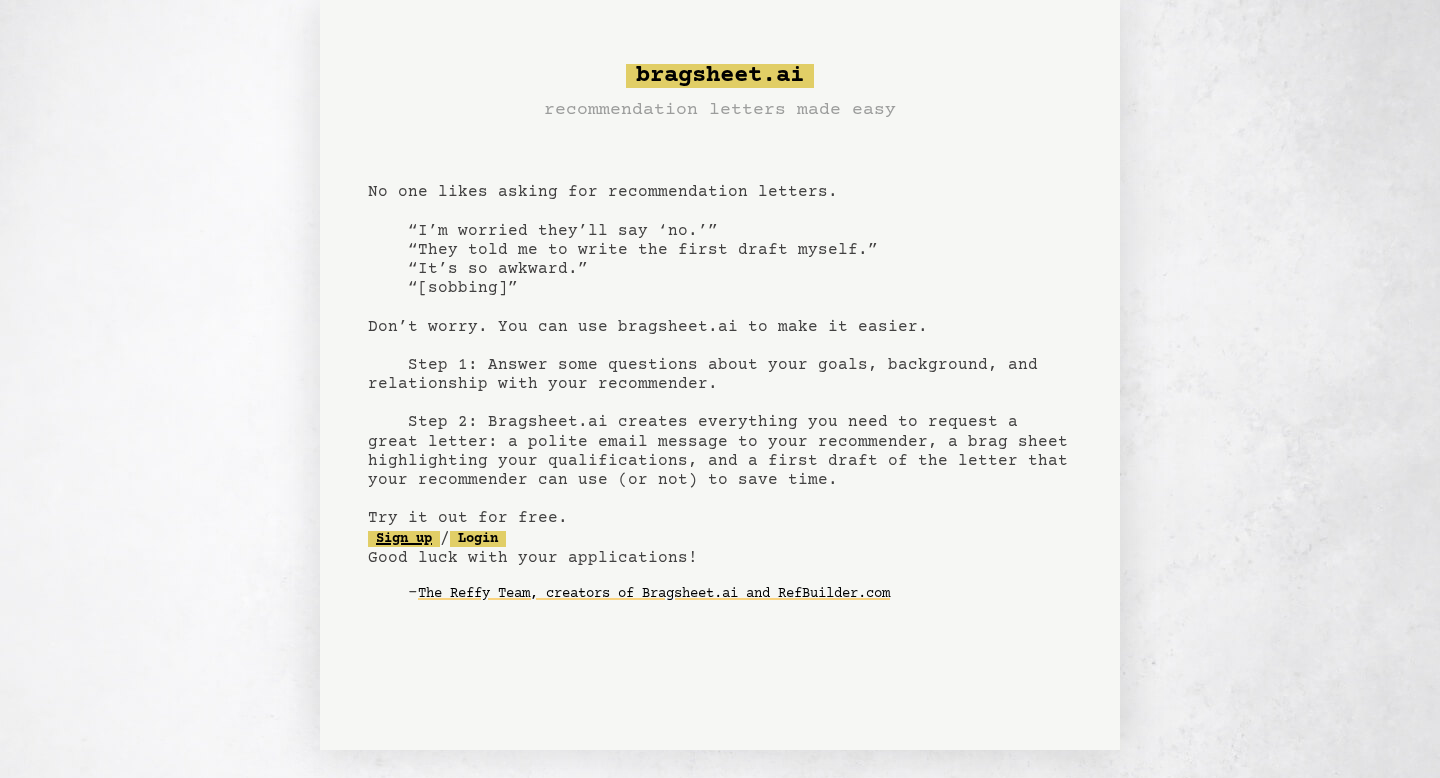 click on "Sign up" at bounding box center [404, 539] 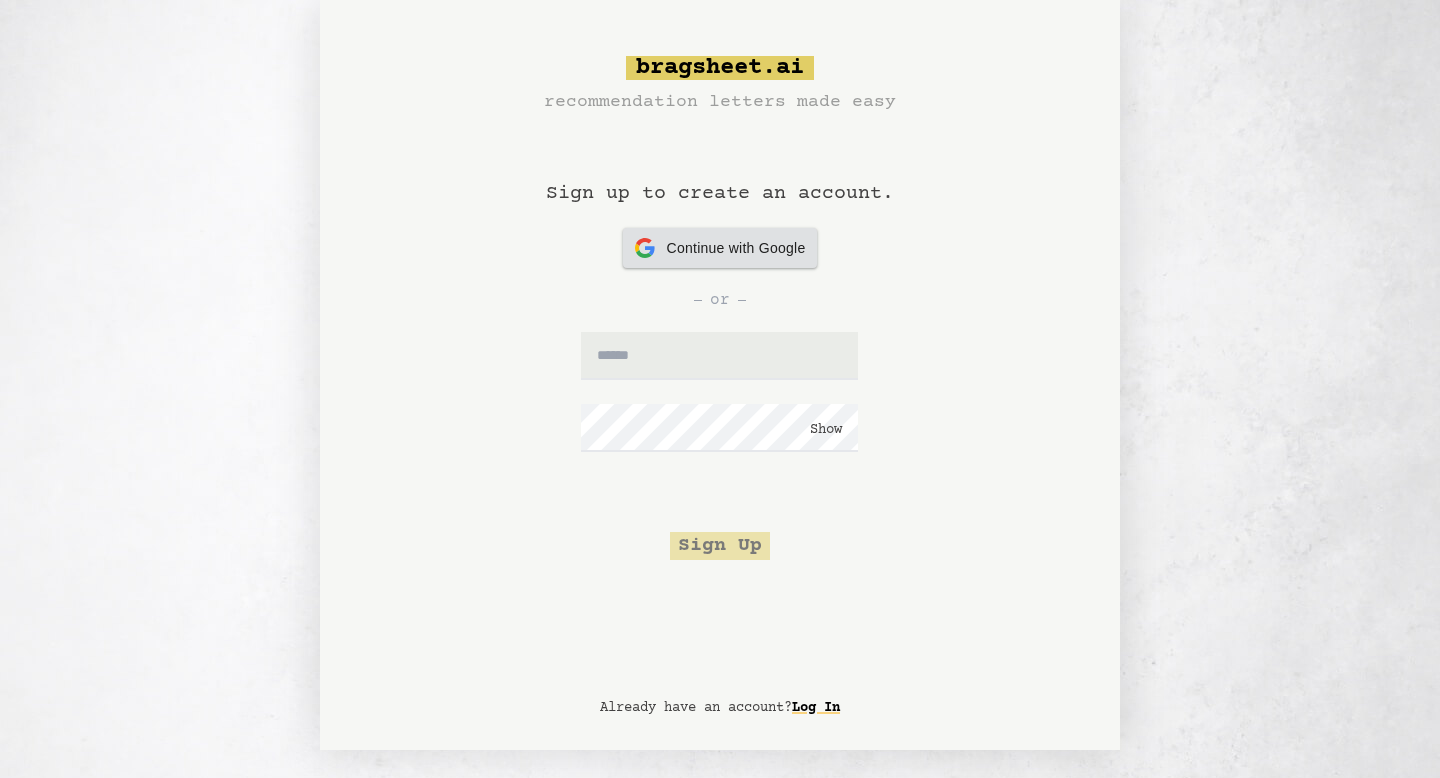 click on "Continue with Google" at bounding box center (736, 248) 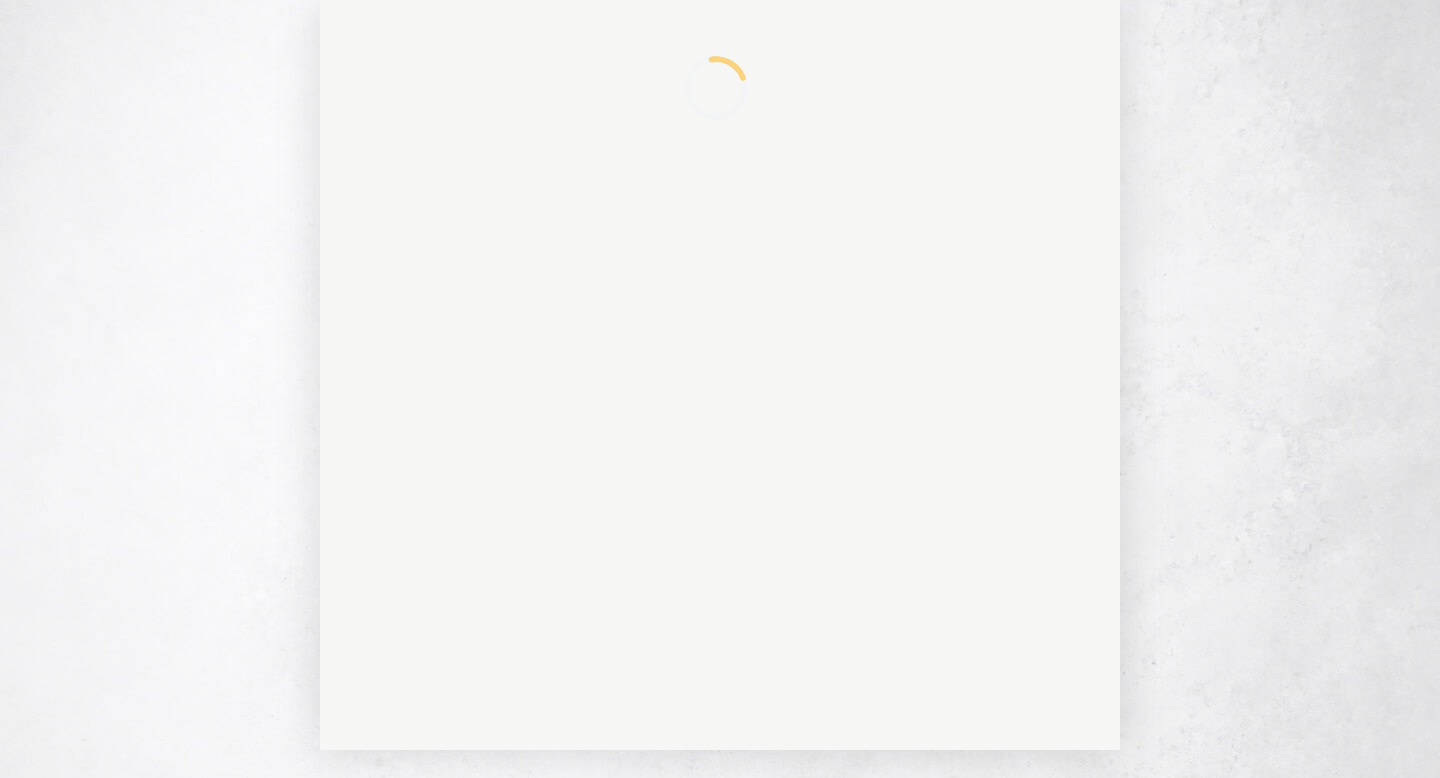 scroll, scrollTop: 0, scrollLeft: 0, axis: both 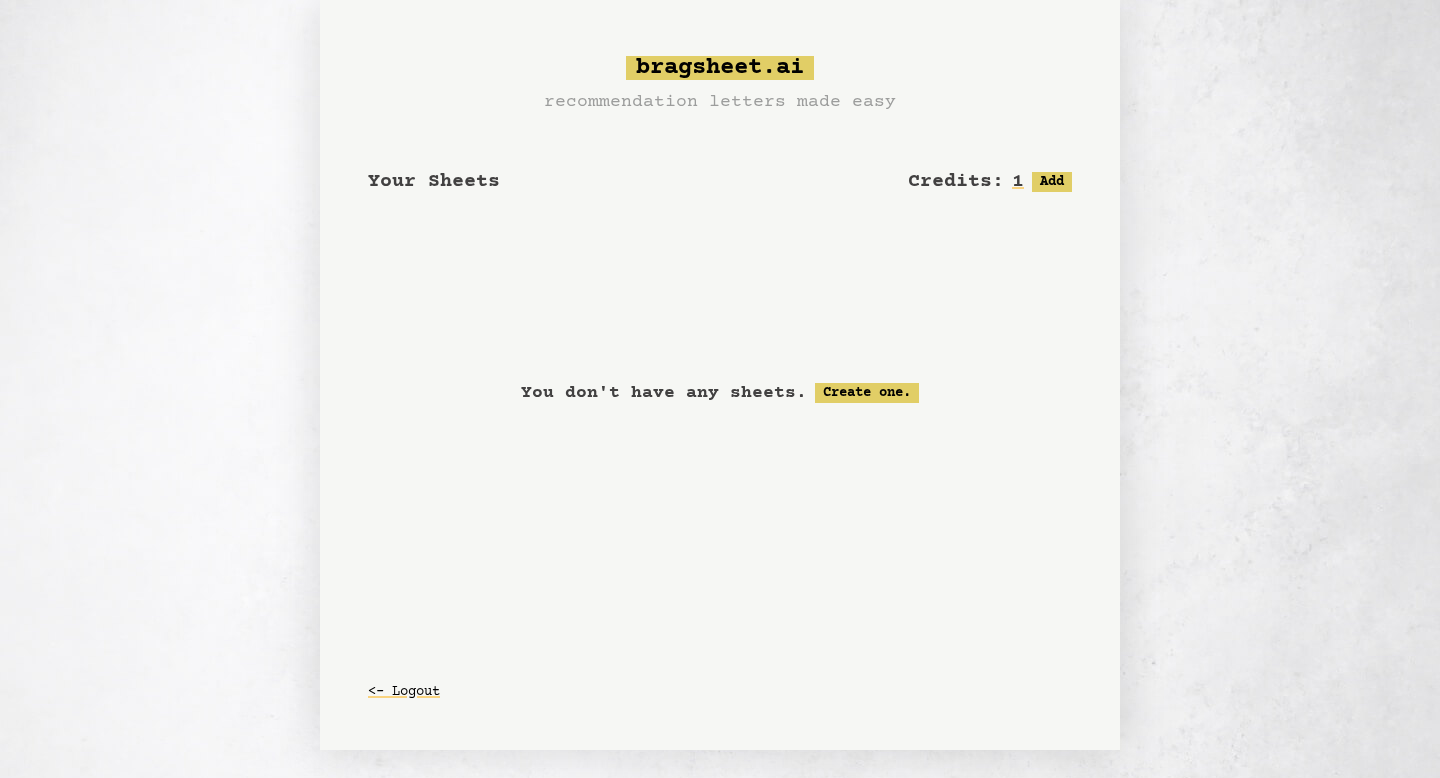 click on "Your Sheets   Credits:     1   Free: 1, Paid: 0   Add" at bounding box center [720, 172] 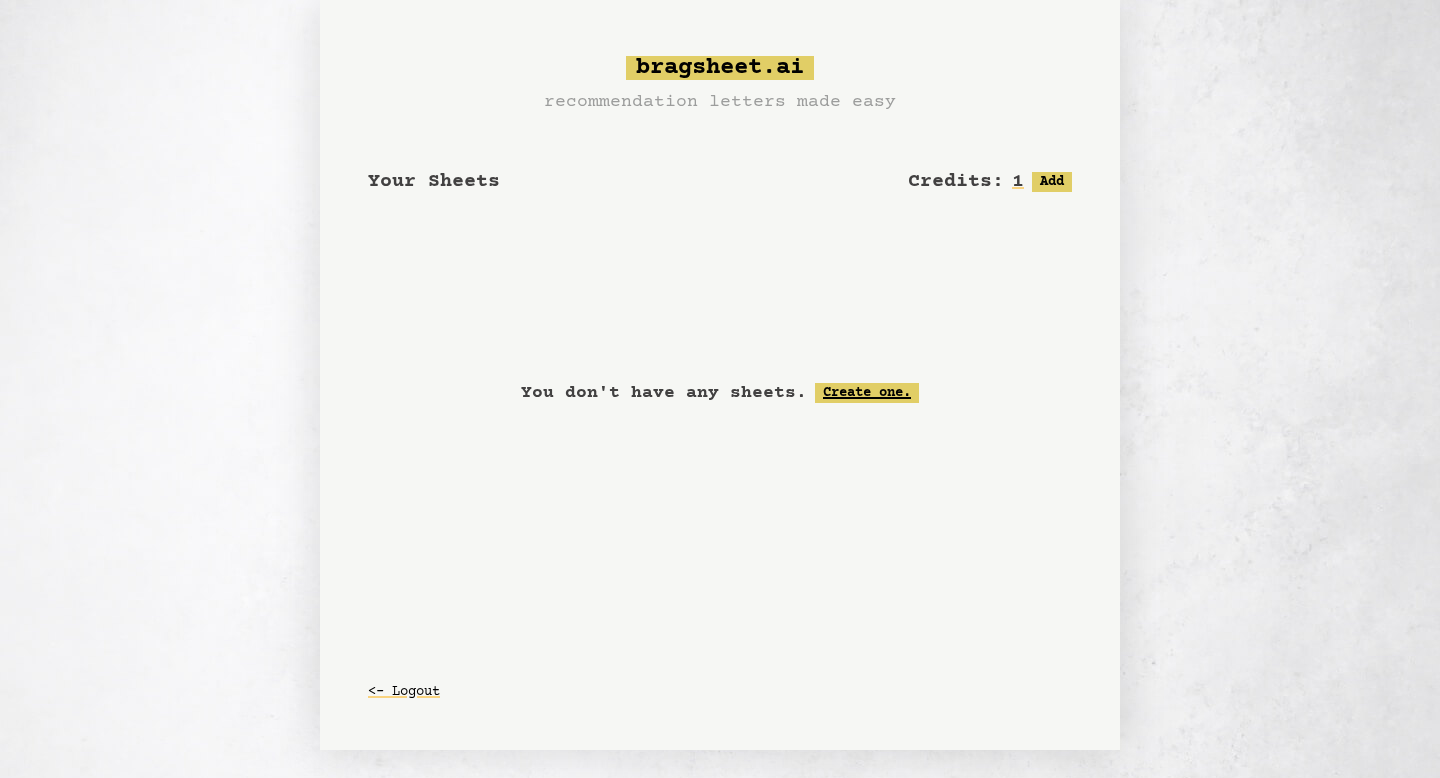 click on "Create one." at bounding box center [867, 393] 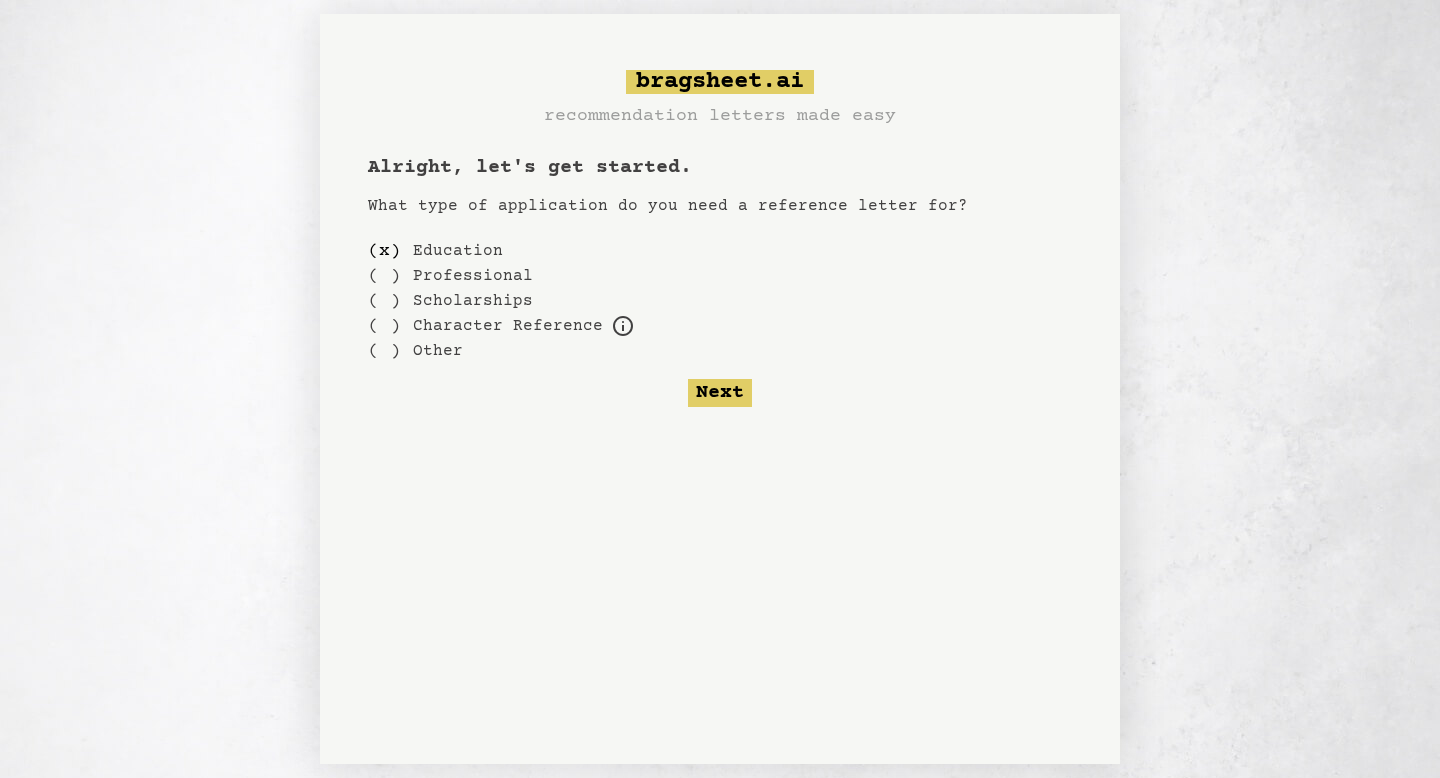 click on "Professional" at bounding box center [473, 276] 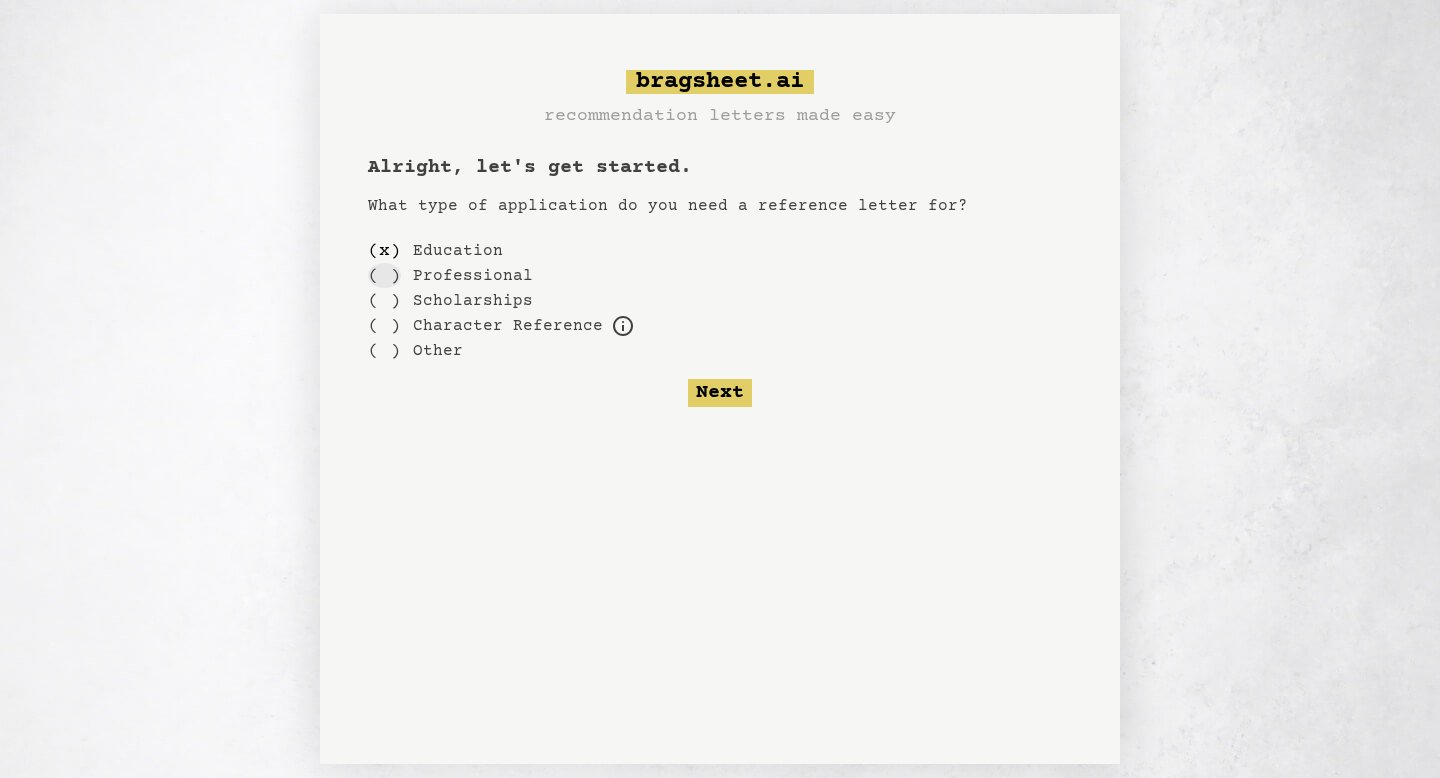 click on "(    )" at bounding box center [384, 275] 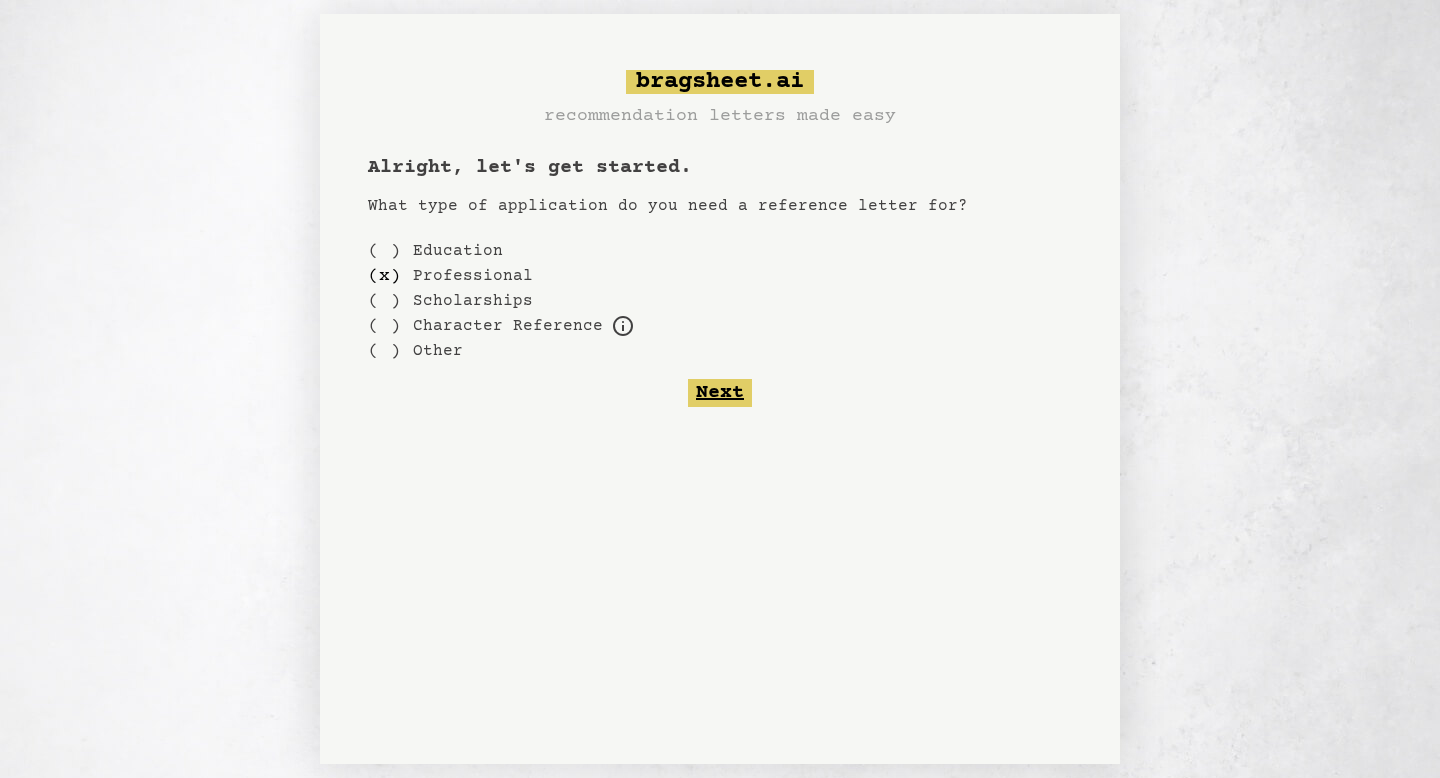 click on "Next" at bounding box center [720, 393] 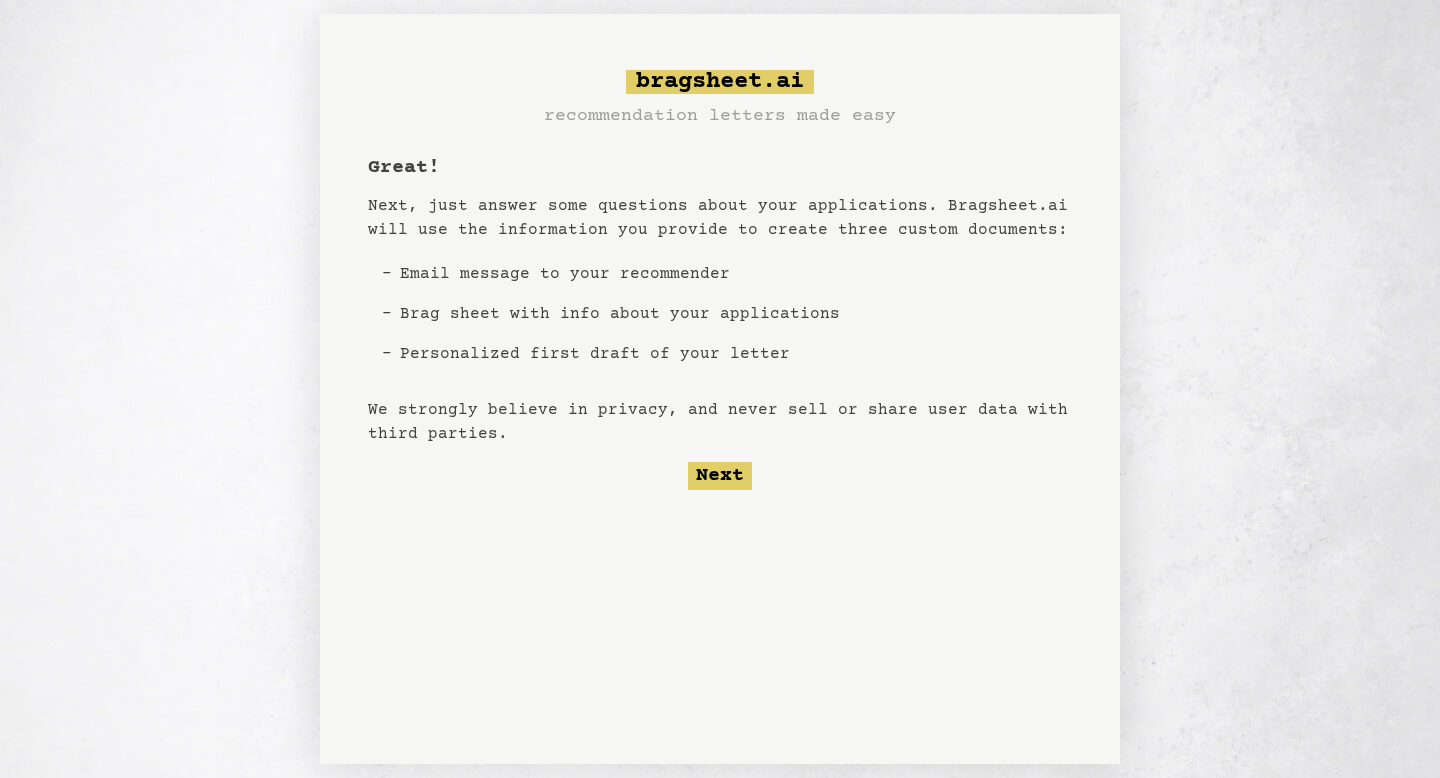 click on "Email message to your recommender" at bounding box center (620, 274) 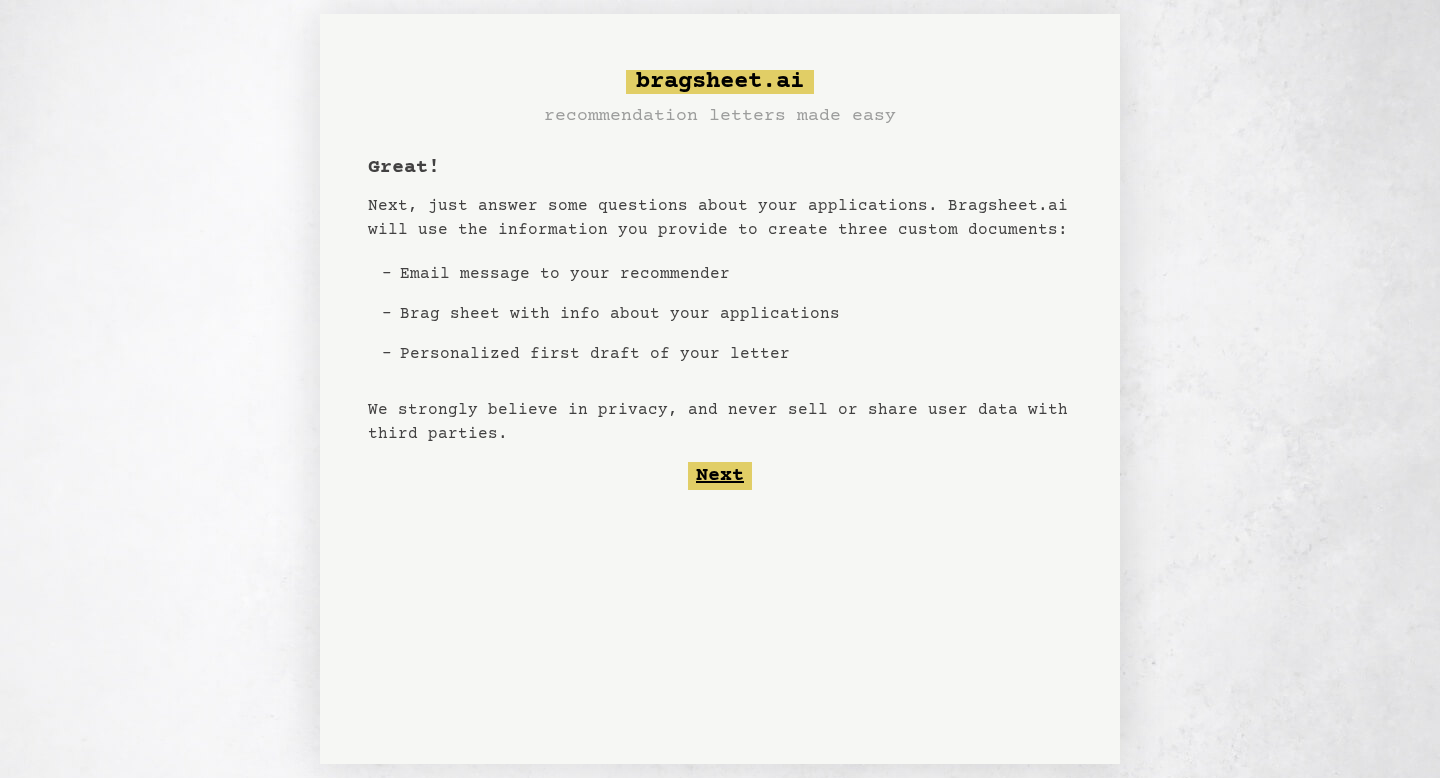 click on "Next" at bounding box center [720, 476] 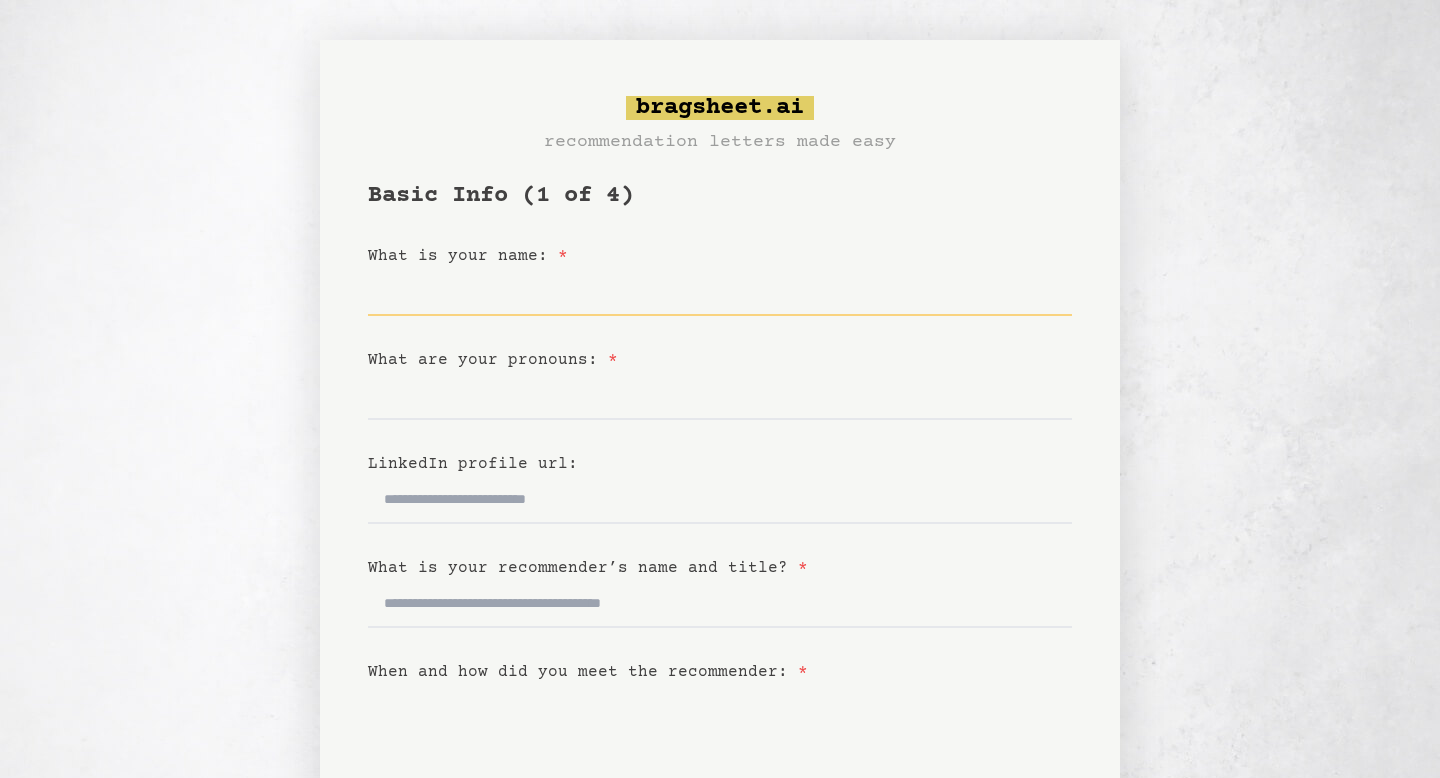 click on "What is your name:   *" at bounding box center (720, 292) 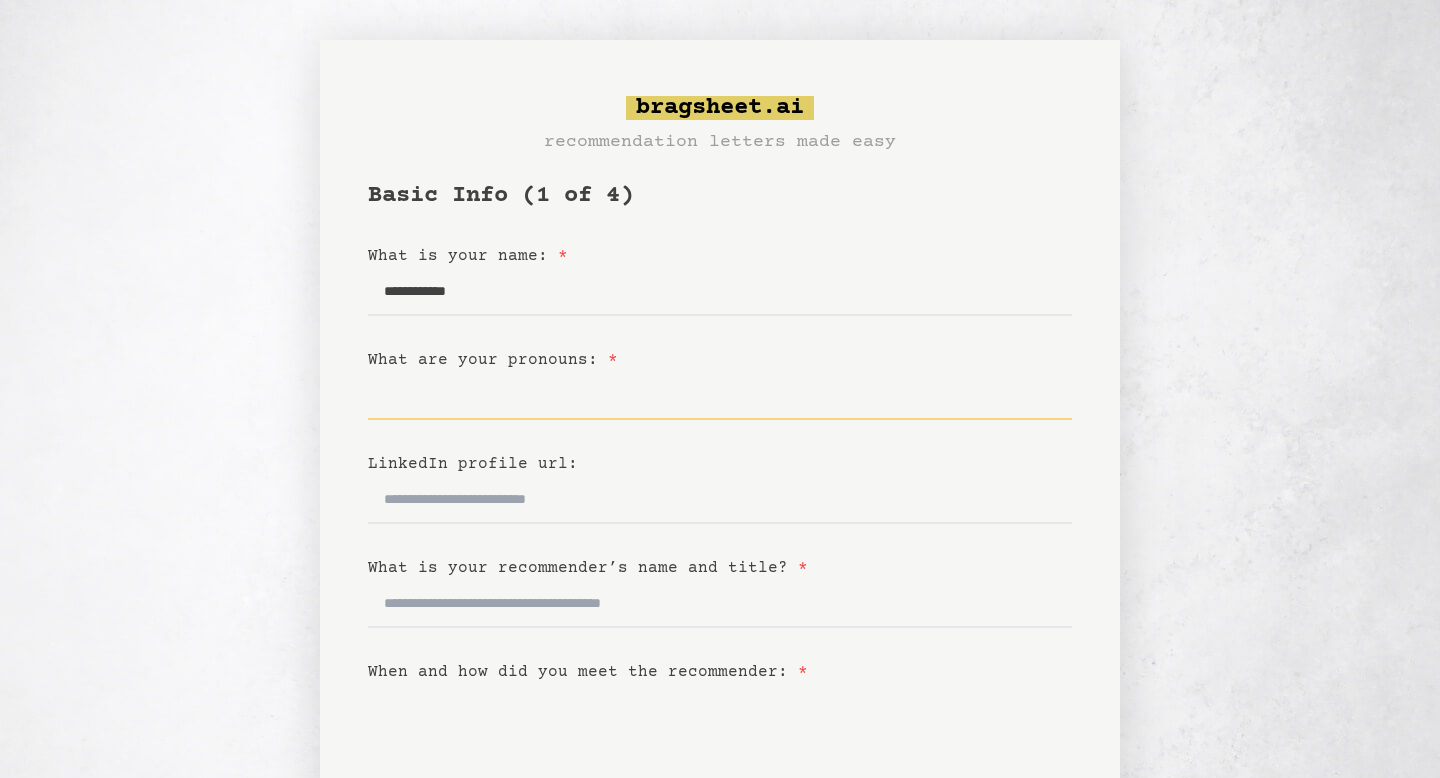 click on "What are your pronouns:   *" at bounding box center (720, 396) 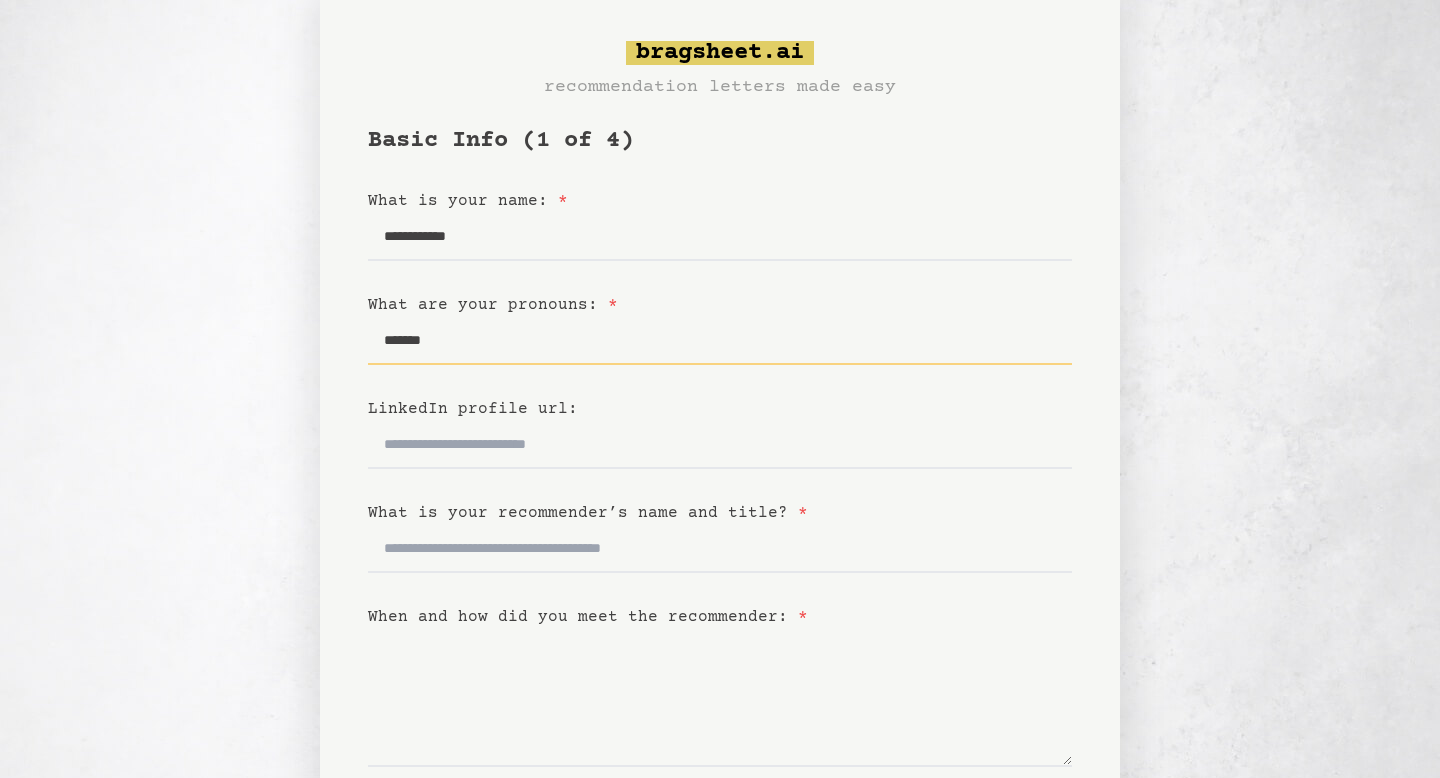 scroll, scrollTop: 136, scrollLeft: 0, axis: vertical 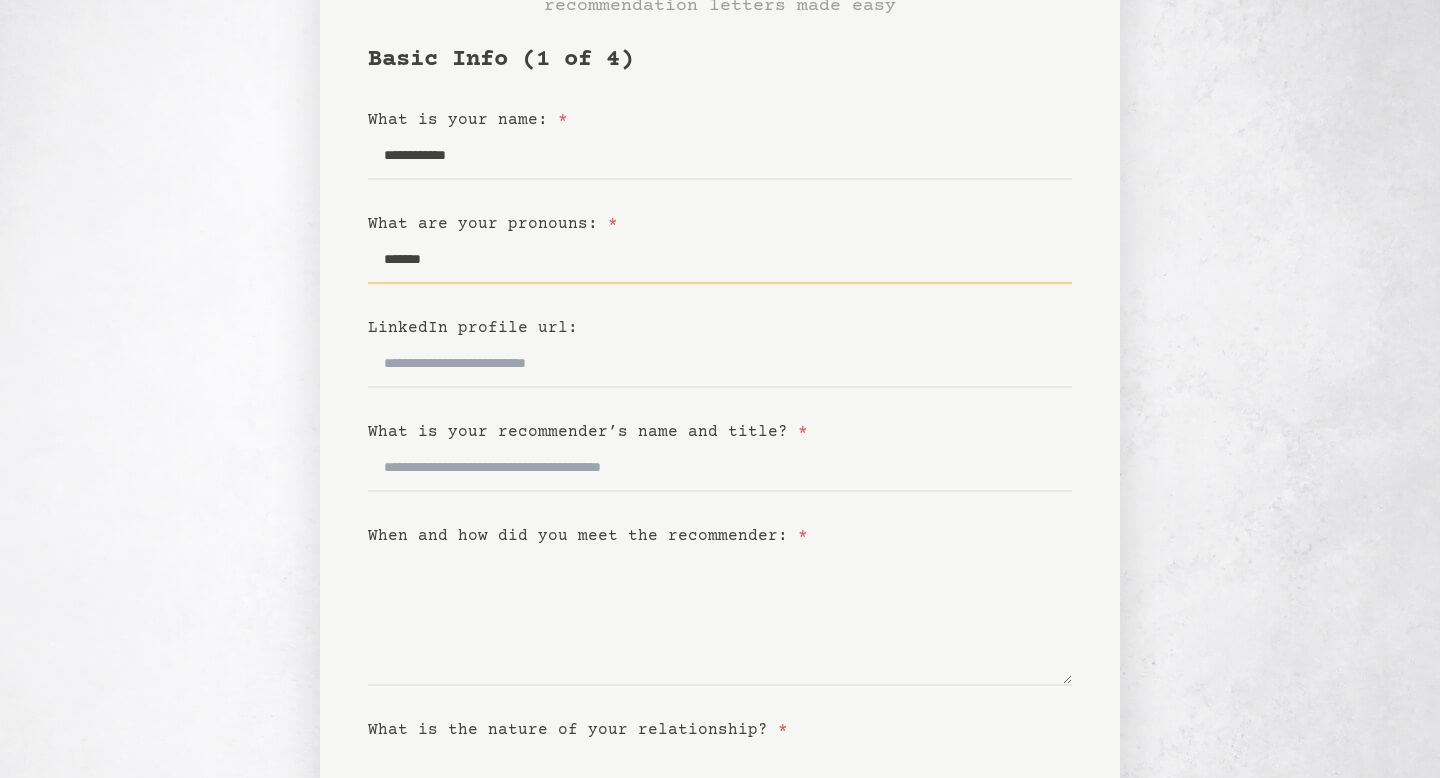 type on "*******" 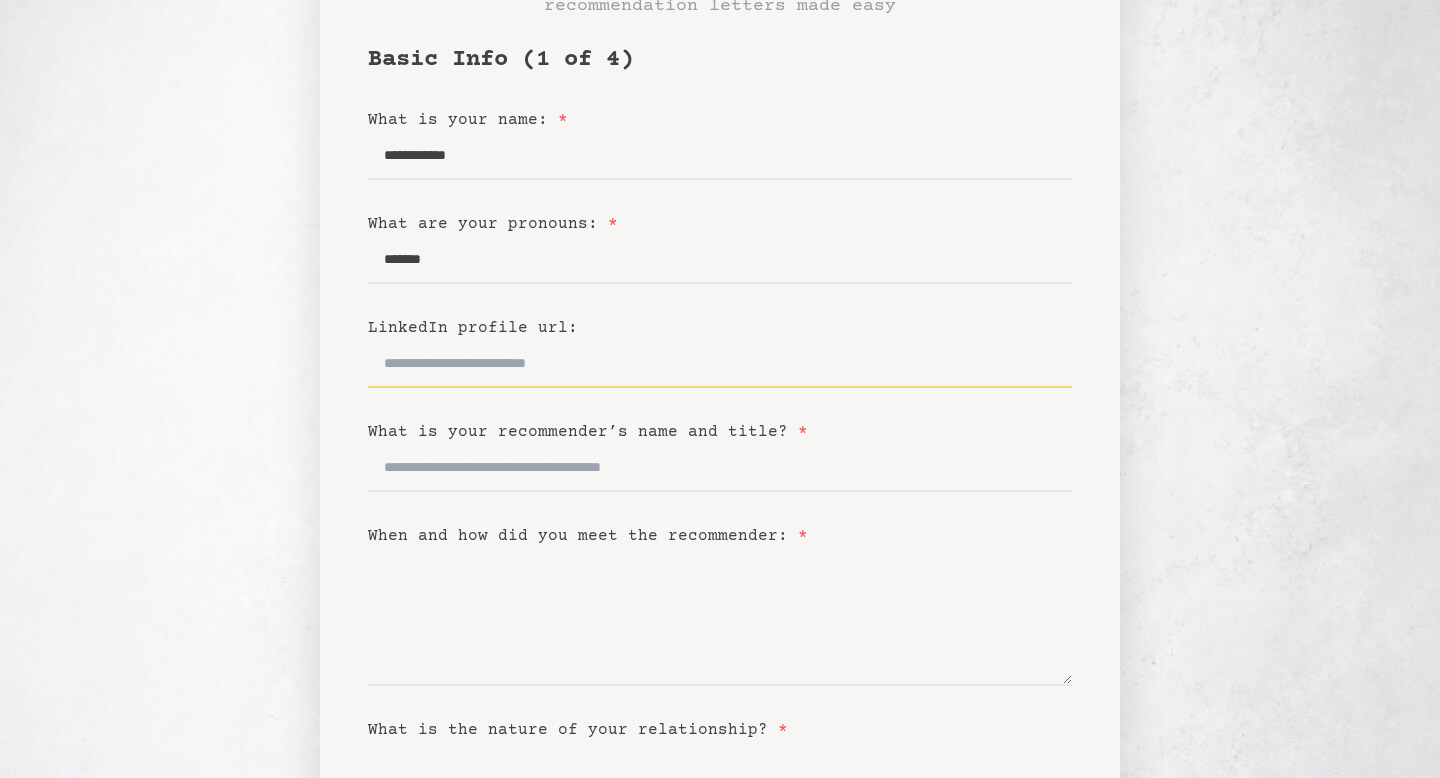 click on "LinkedIn profile url:" at bounding box center (720, 364) 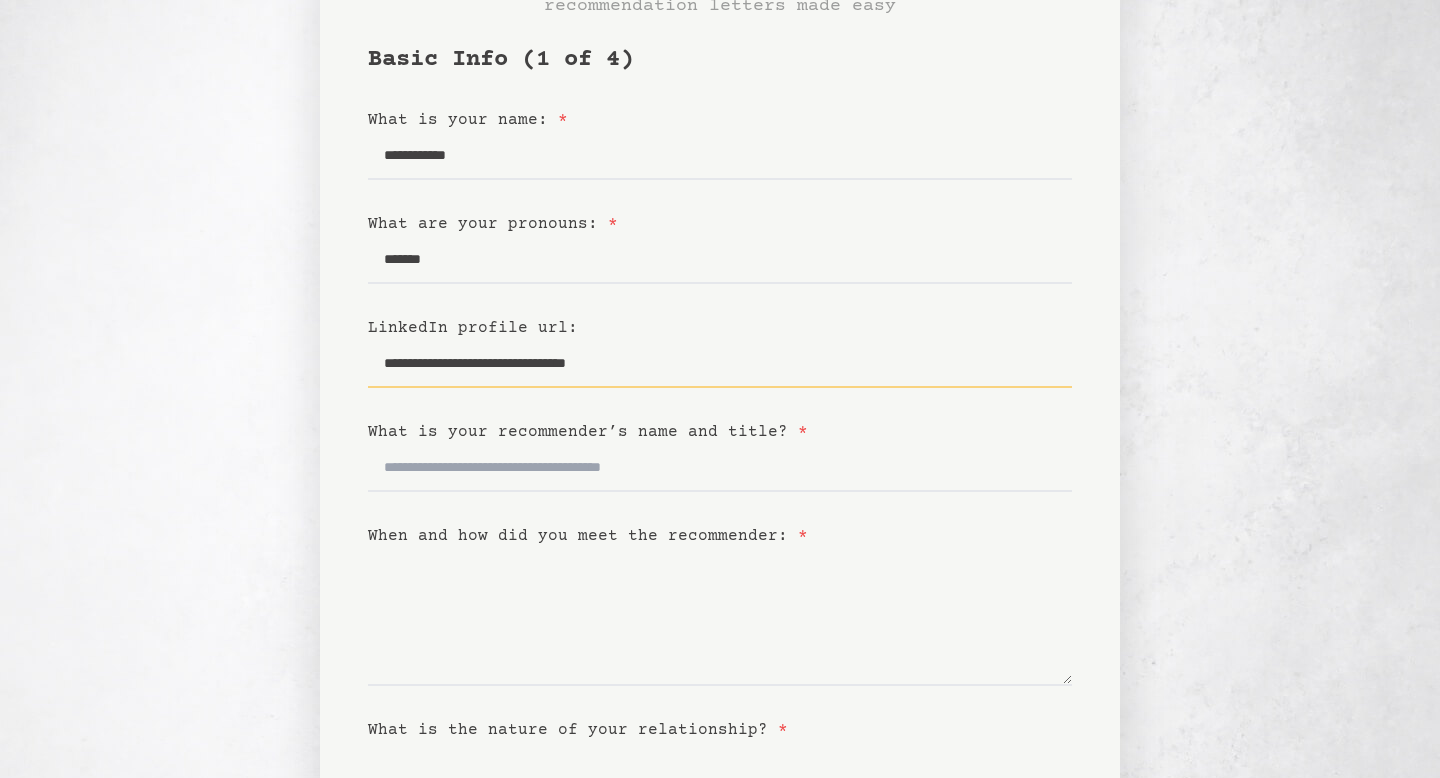 type on "**********" 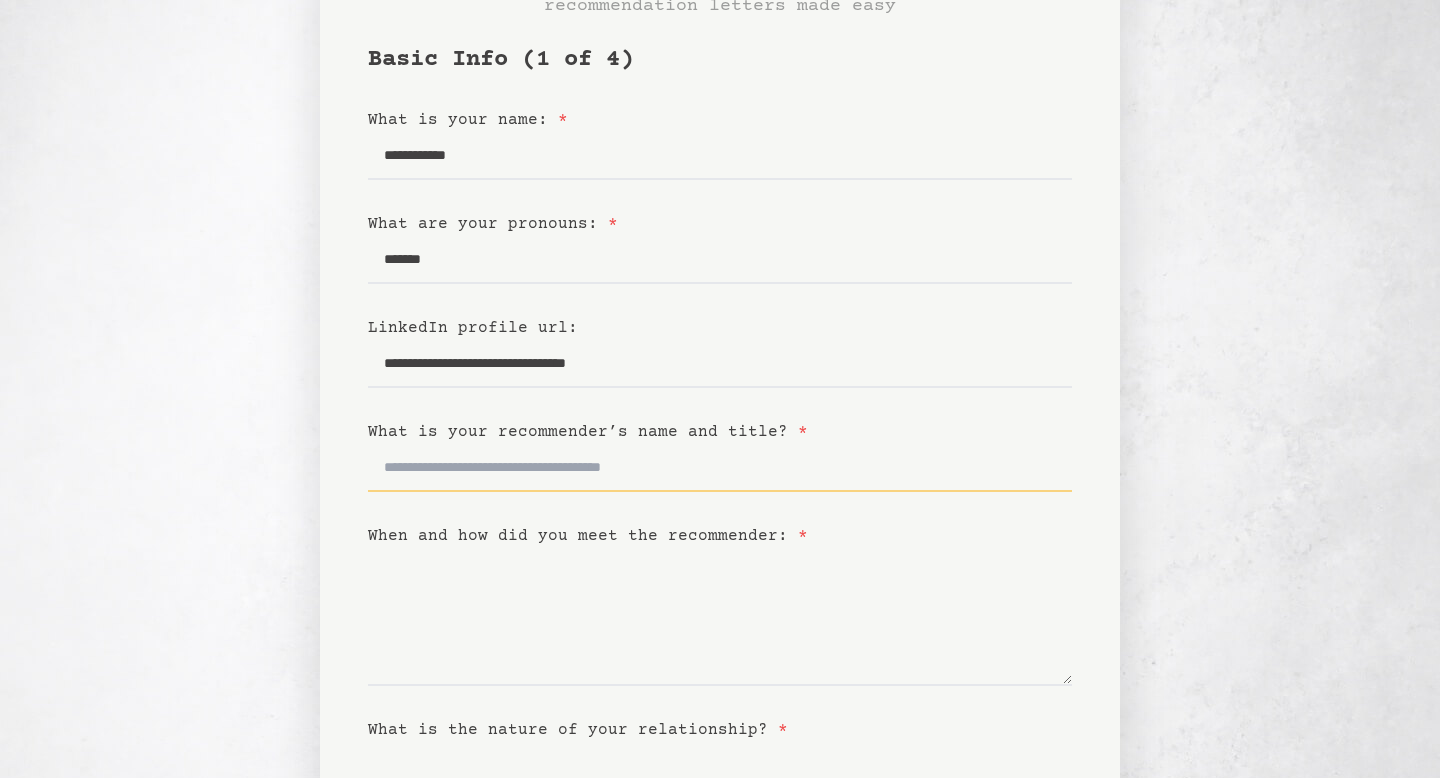 click on "What is your recommender’s name and title?   *" at bounding box center (720, 468) 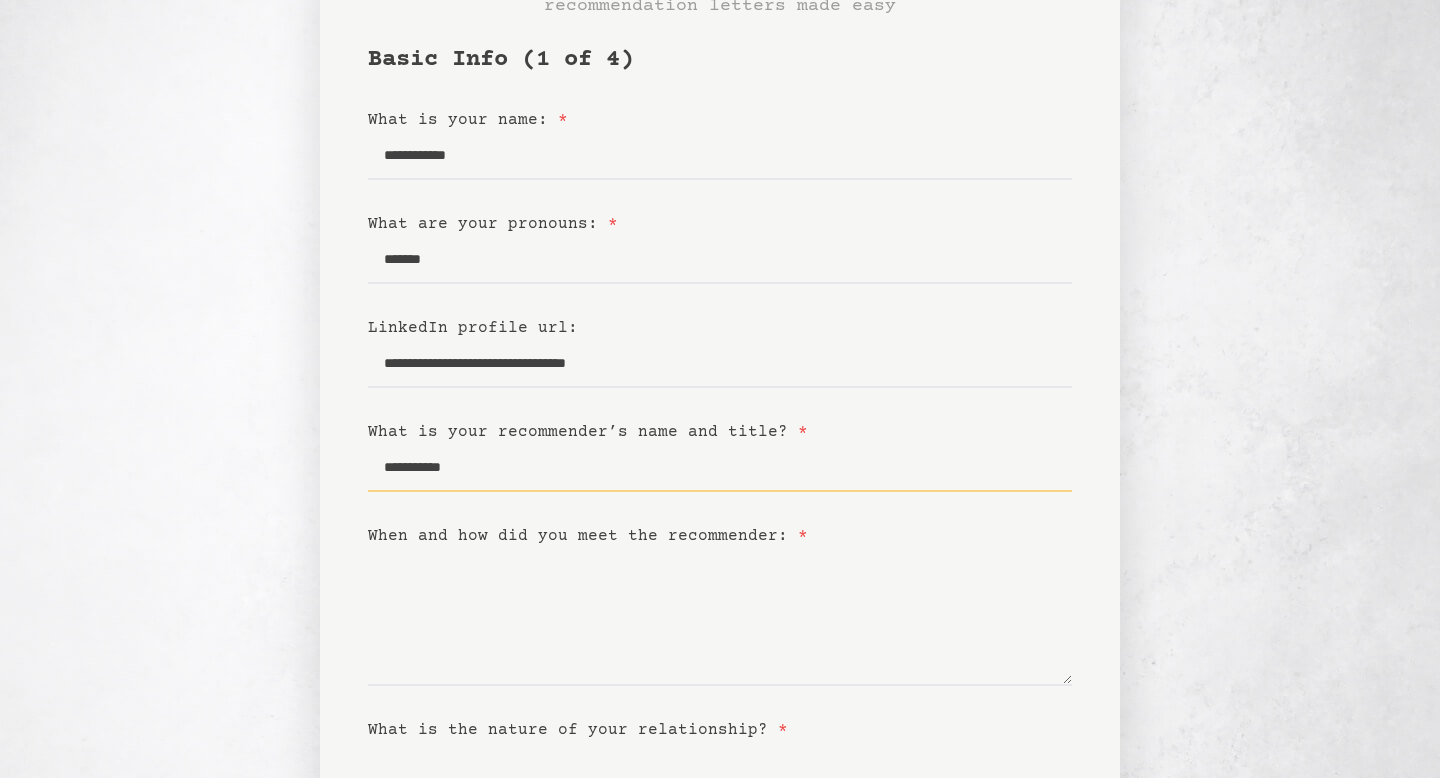 type on "**********" 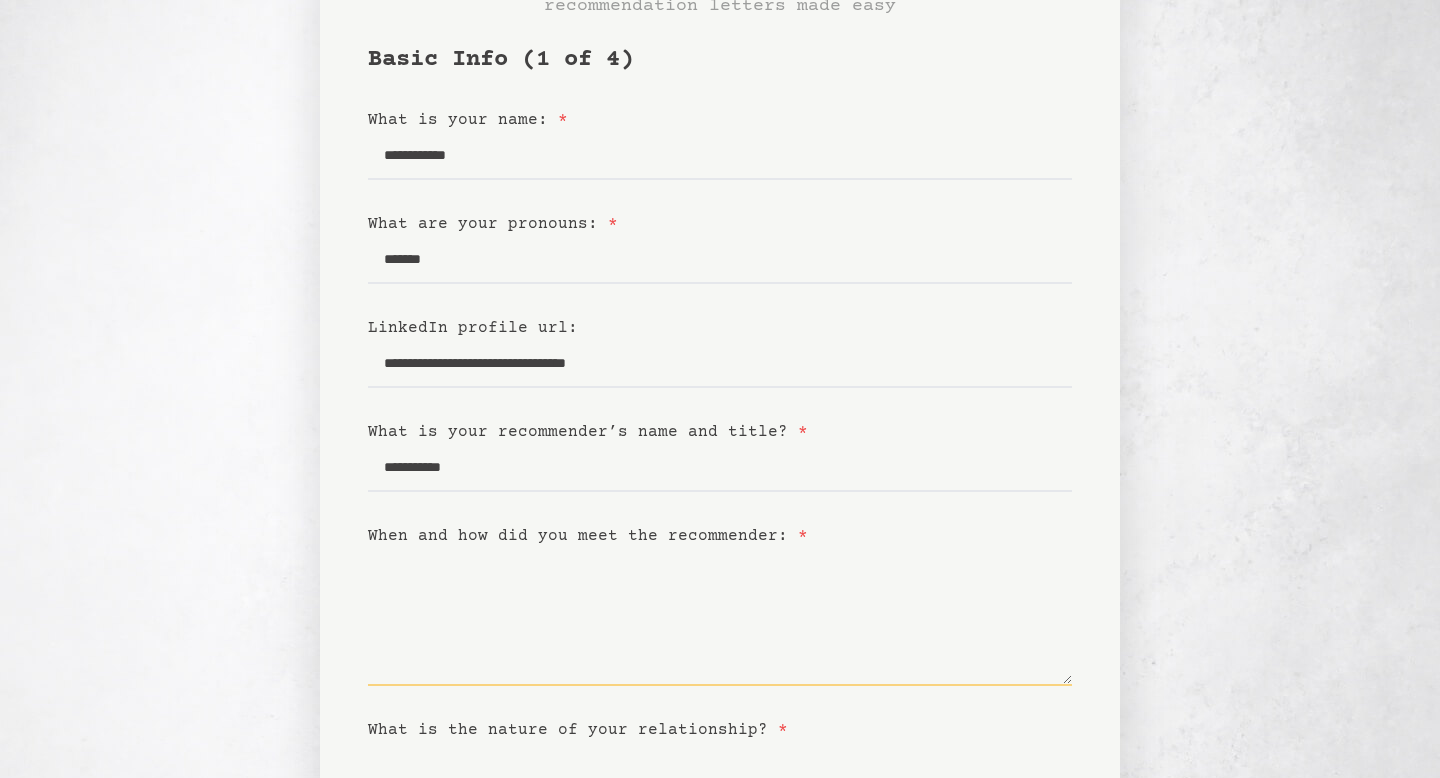 click on "When and how did you meet the recommender:   *" at bounding box center (720, 617) 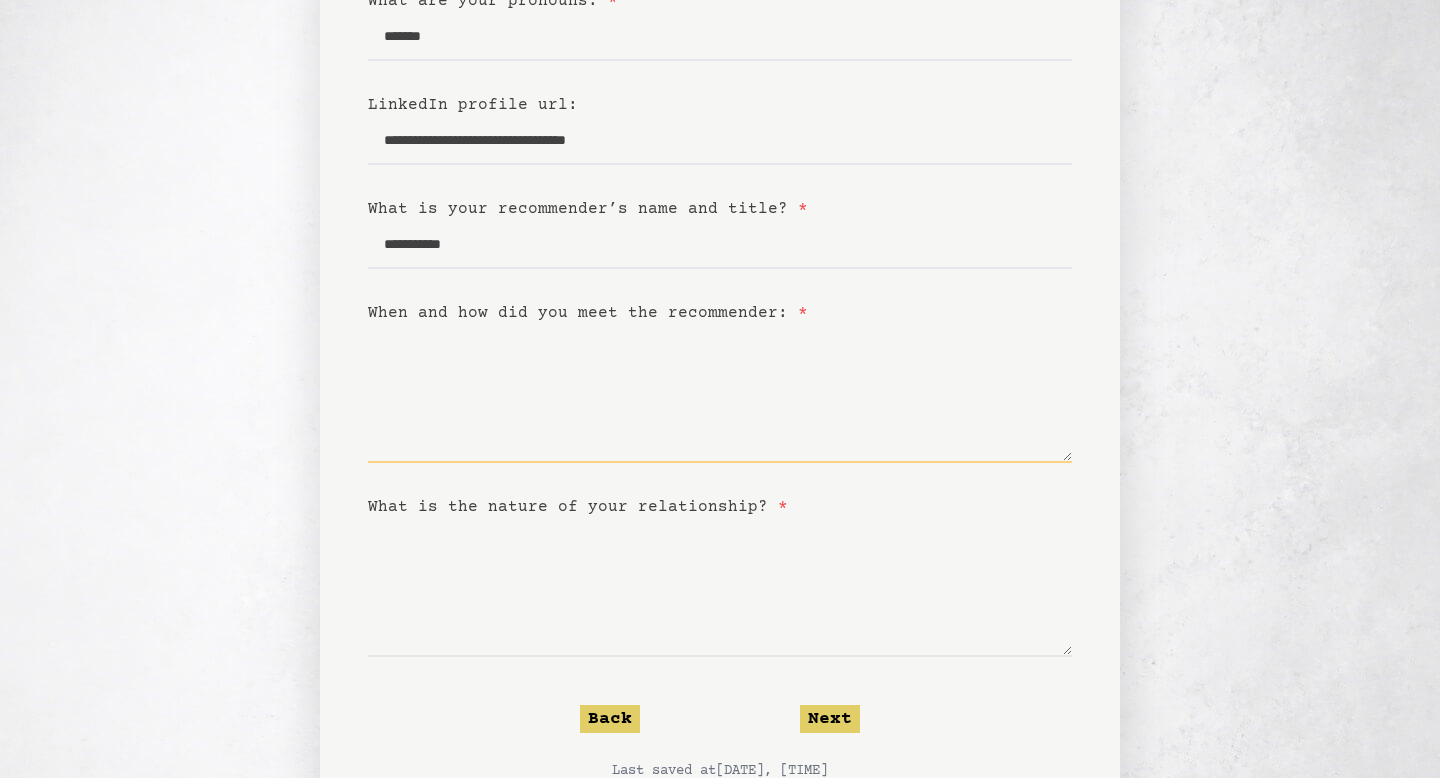 type on "*" 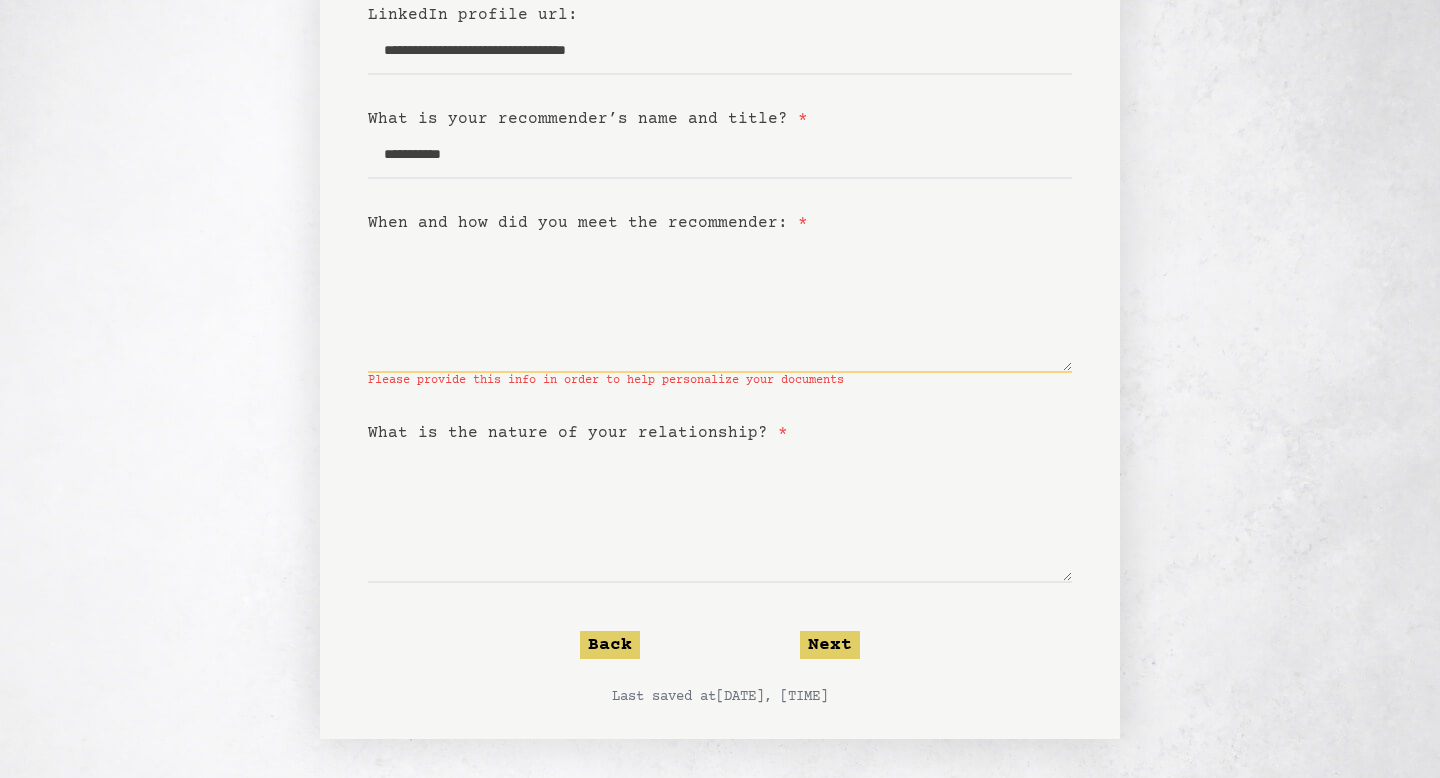 type on "*" 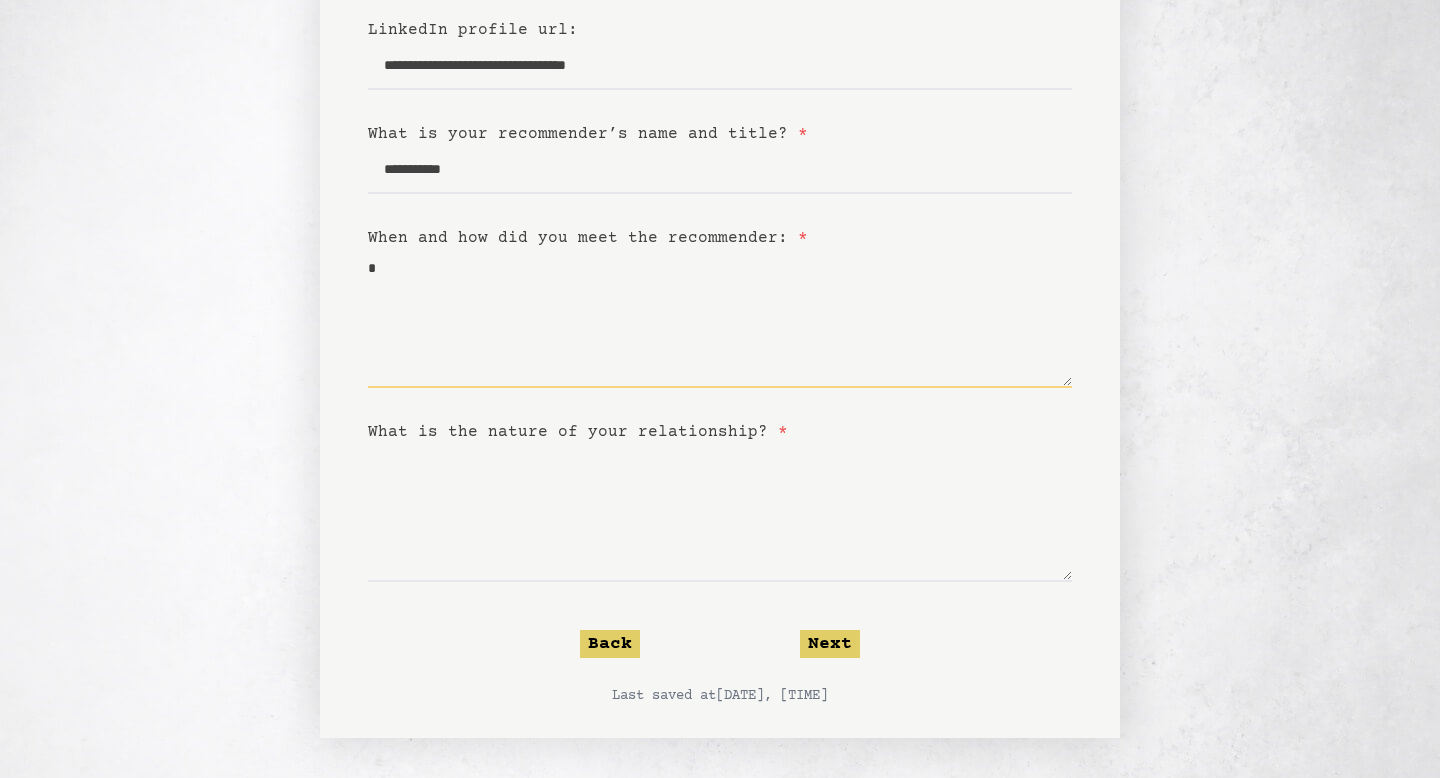 scroll, scrollTop: 434, scrollLeft: 0, axis: vertical 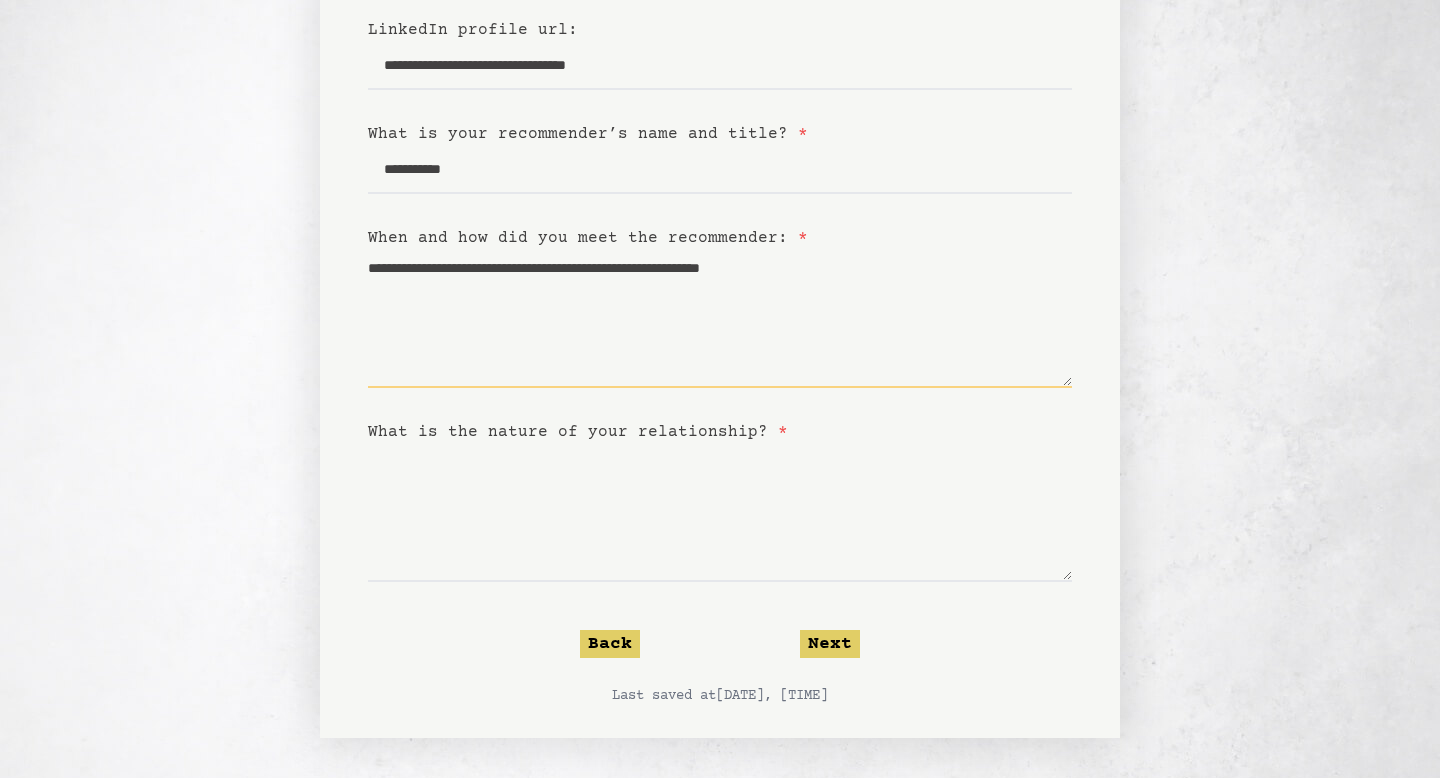 type on "**********" 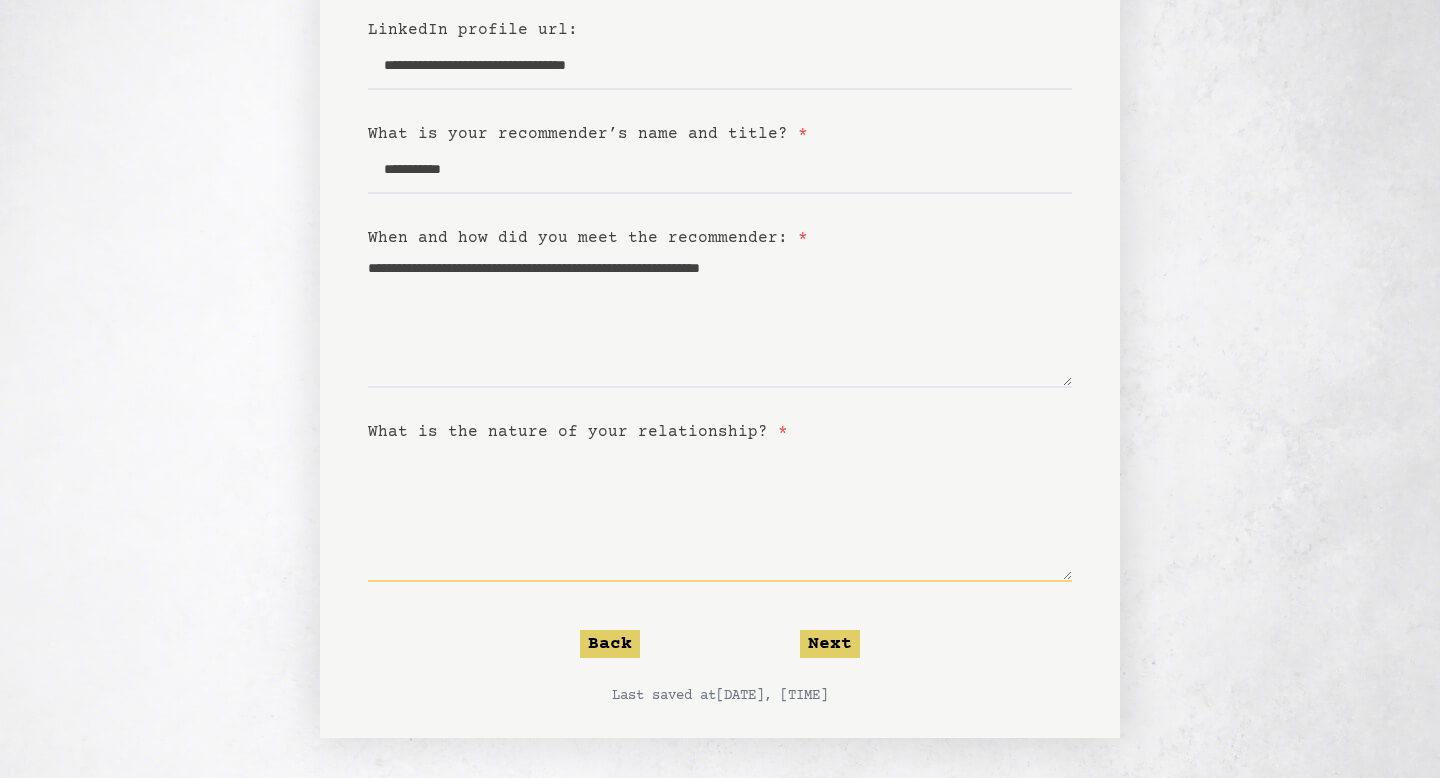 click on "What is the nature of your relationship?   *" at bounding box center [720, 513] 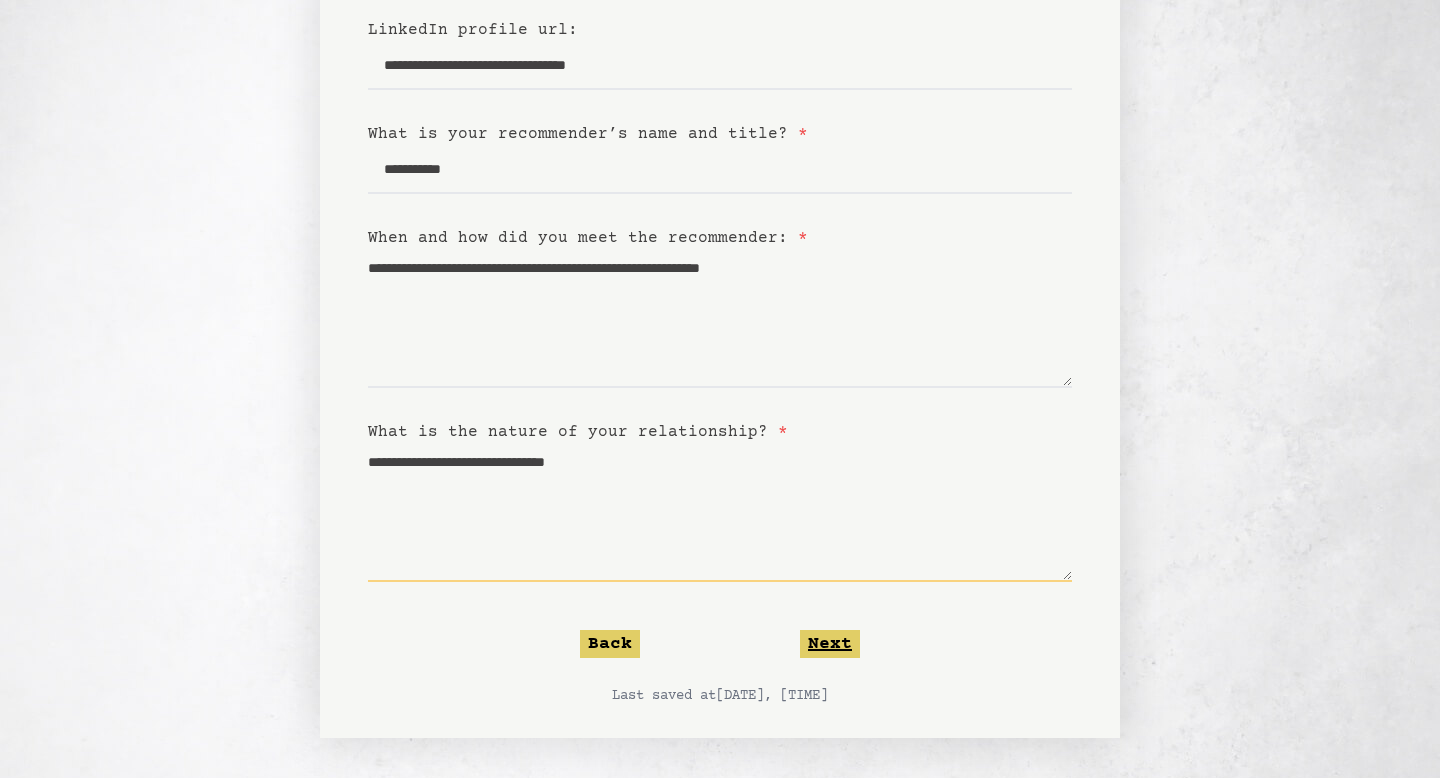 type on "**********" 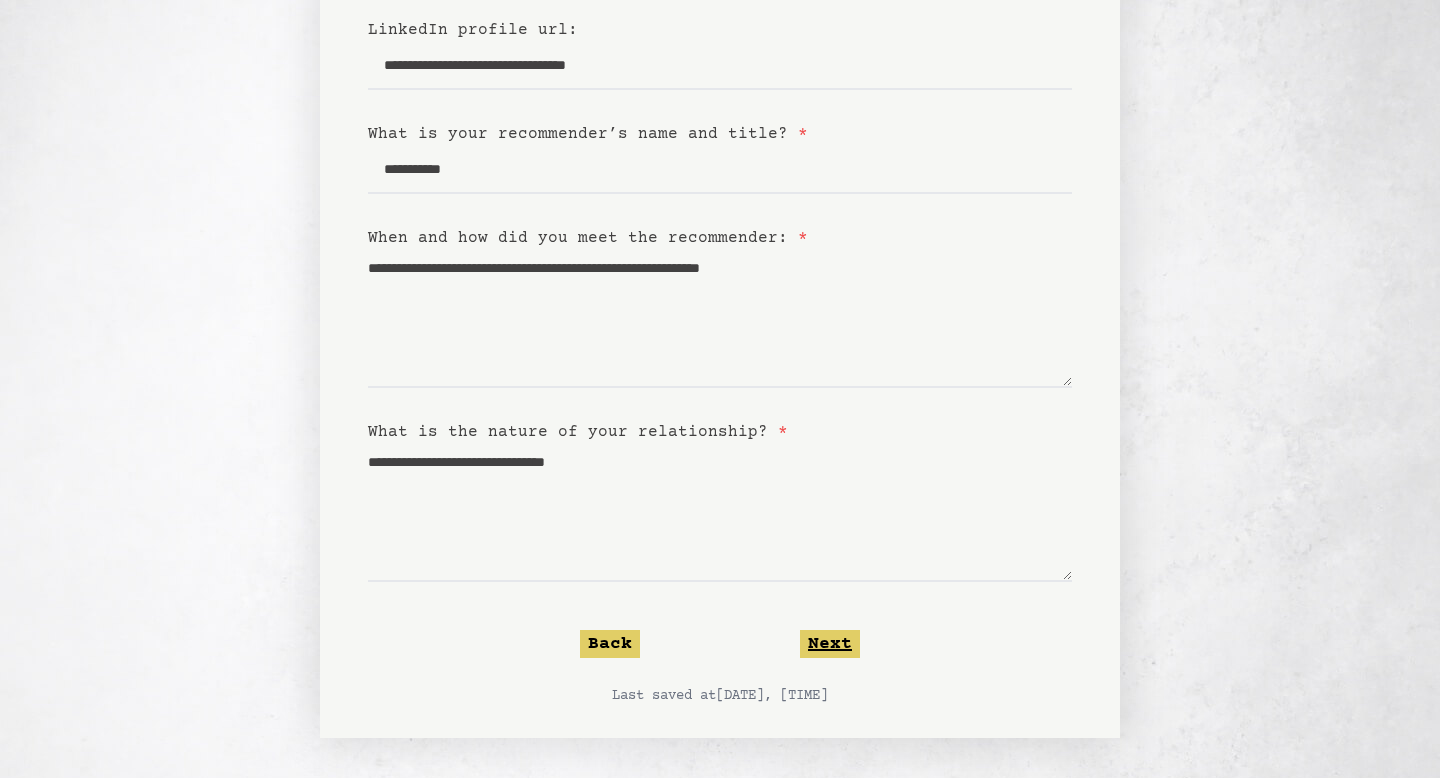 click on "Next" 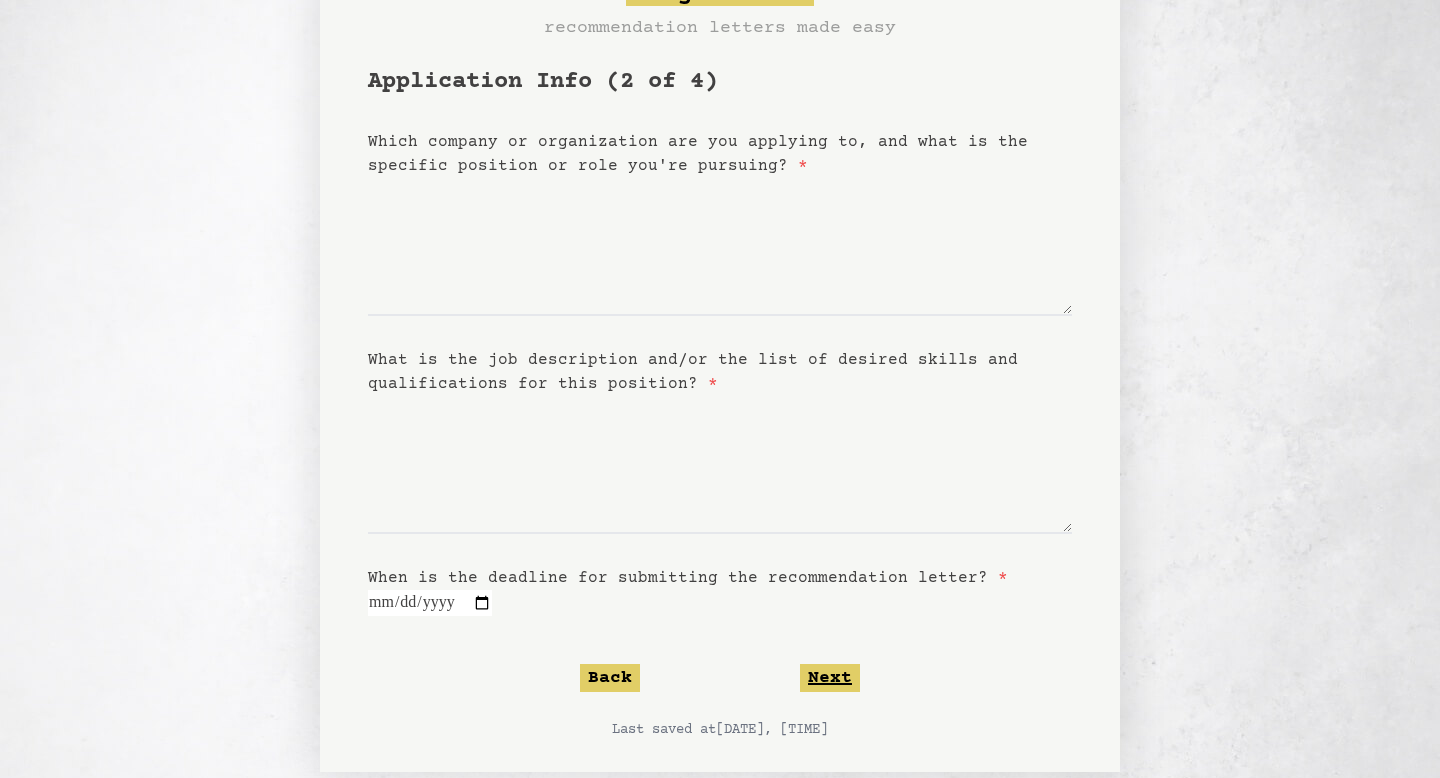 scroll, scrollTop: 148, scrollLeft: 0, axis: vertical 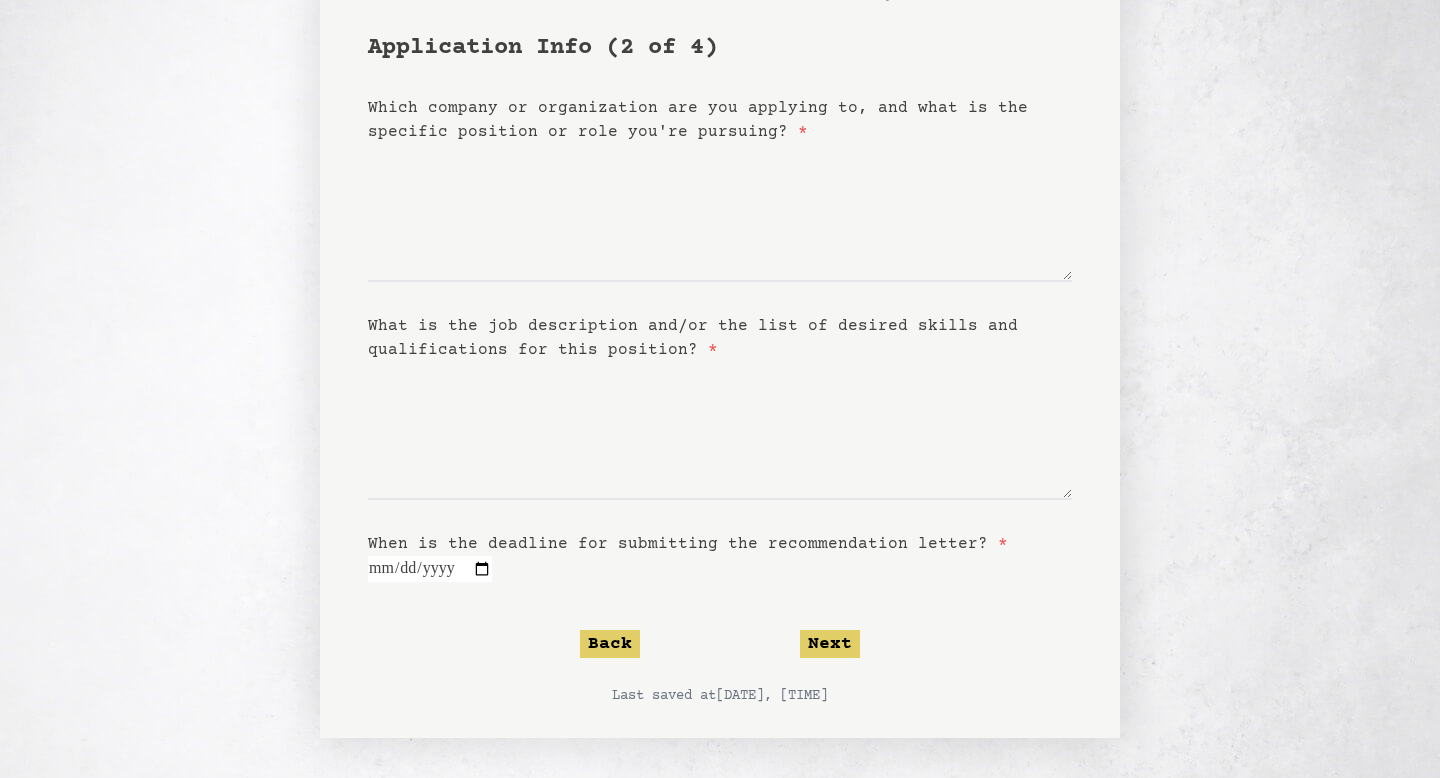 click at bounding box center [430, 569] 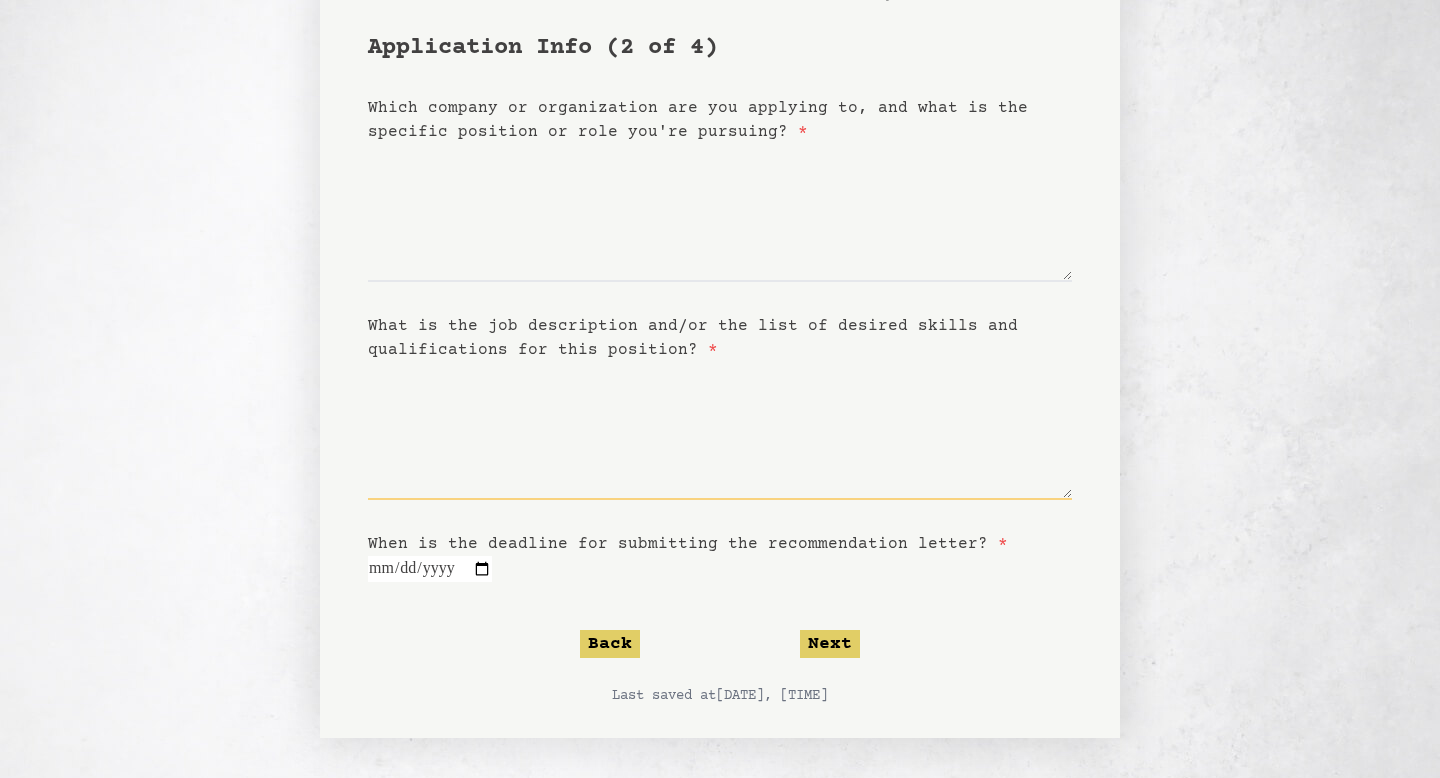 click on "What is the job description and/or the list of desired skills
and qualifications for this position?   *" at bounding box center (720, 431) 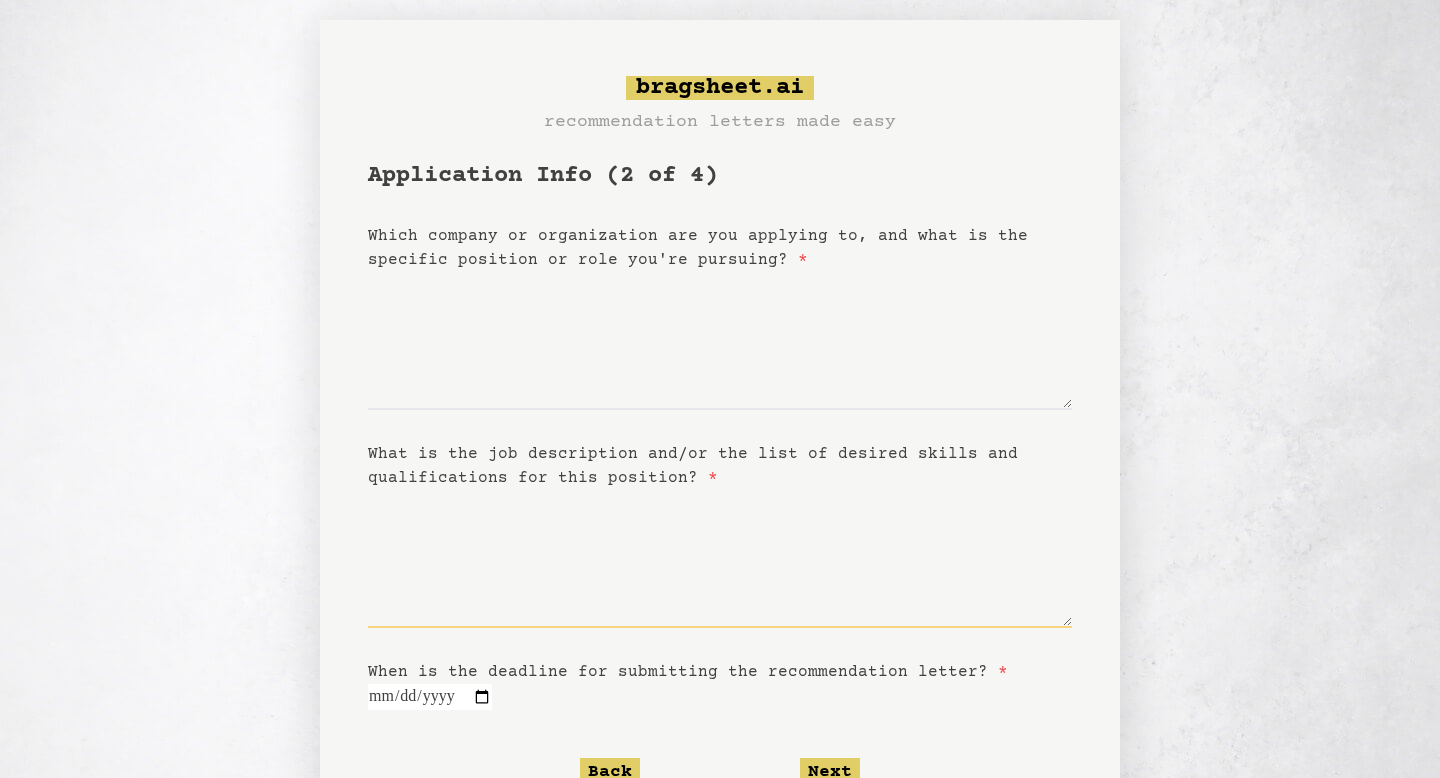 scroll, scrollTop: 10, scrollLeft: 0, axis: vertical 